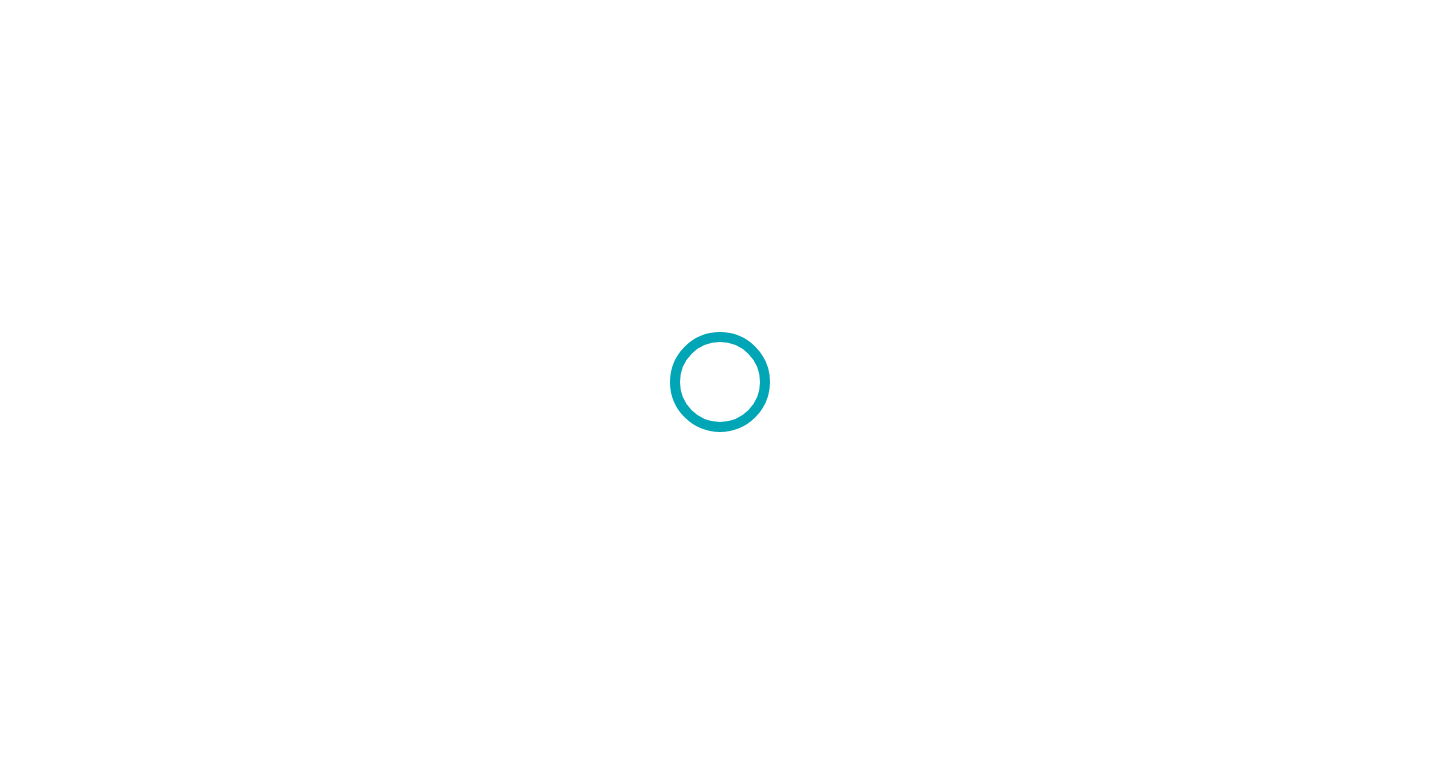 scroll, scrollTop: 0, scrollLeft: 0, axis: both 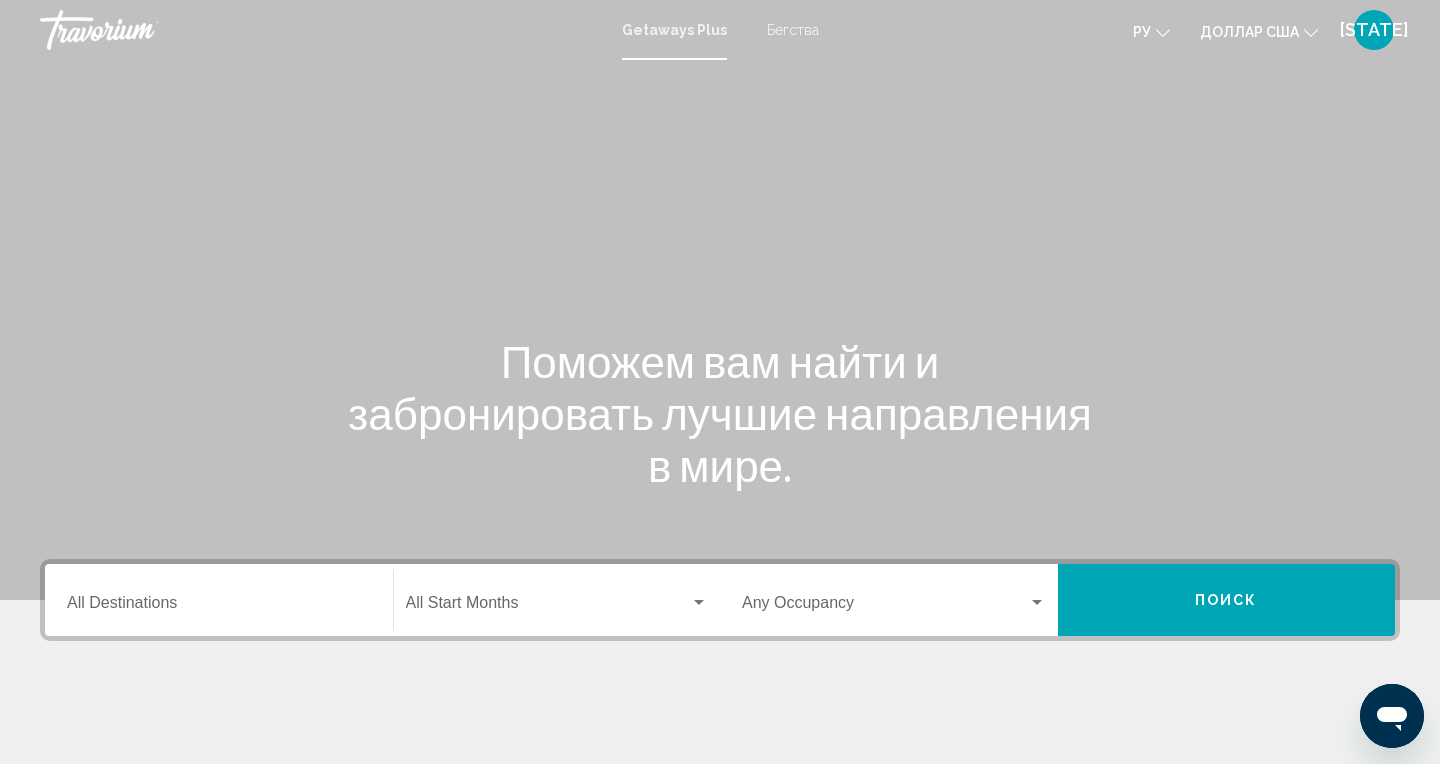 click on "Destination All Destinations" at bounding box center [219, 600] 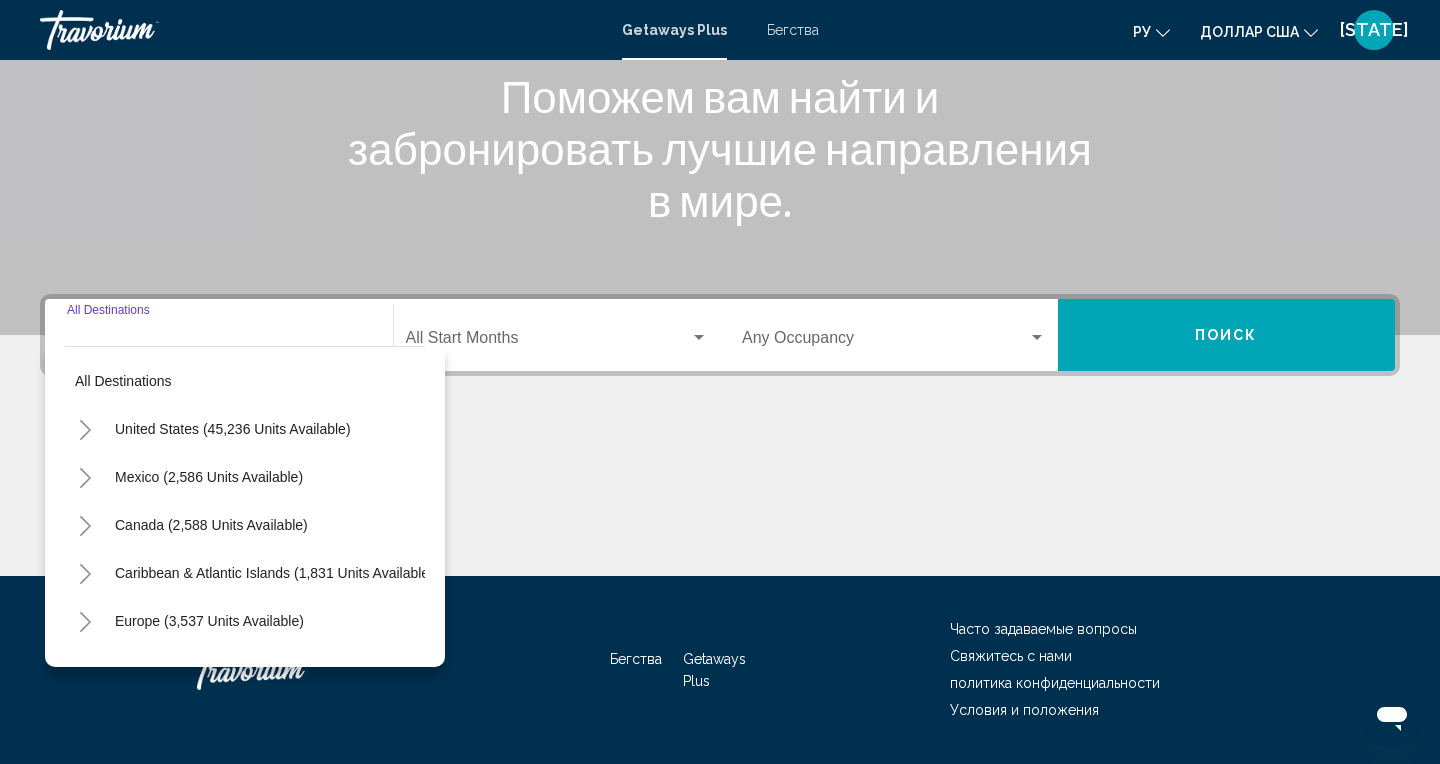 scroll, scrollTop: 322, scrollLeft: 0, axis: vertical 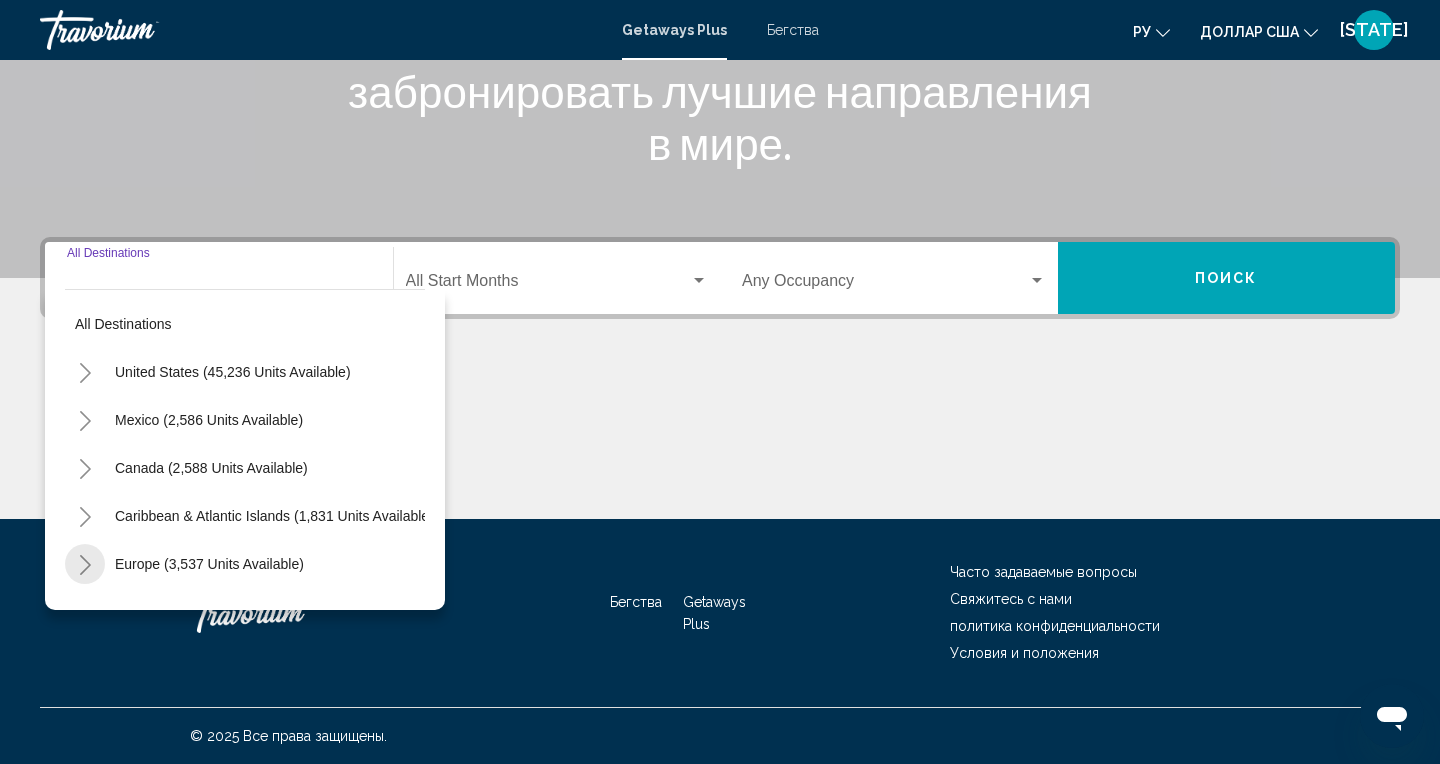 click 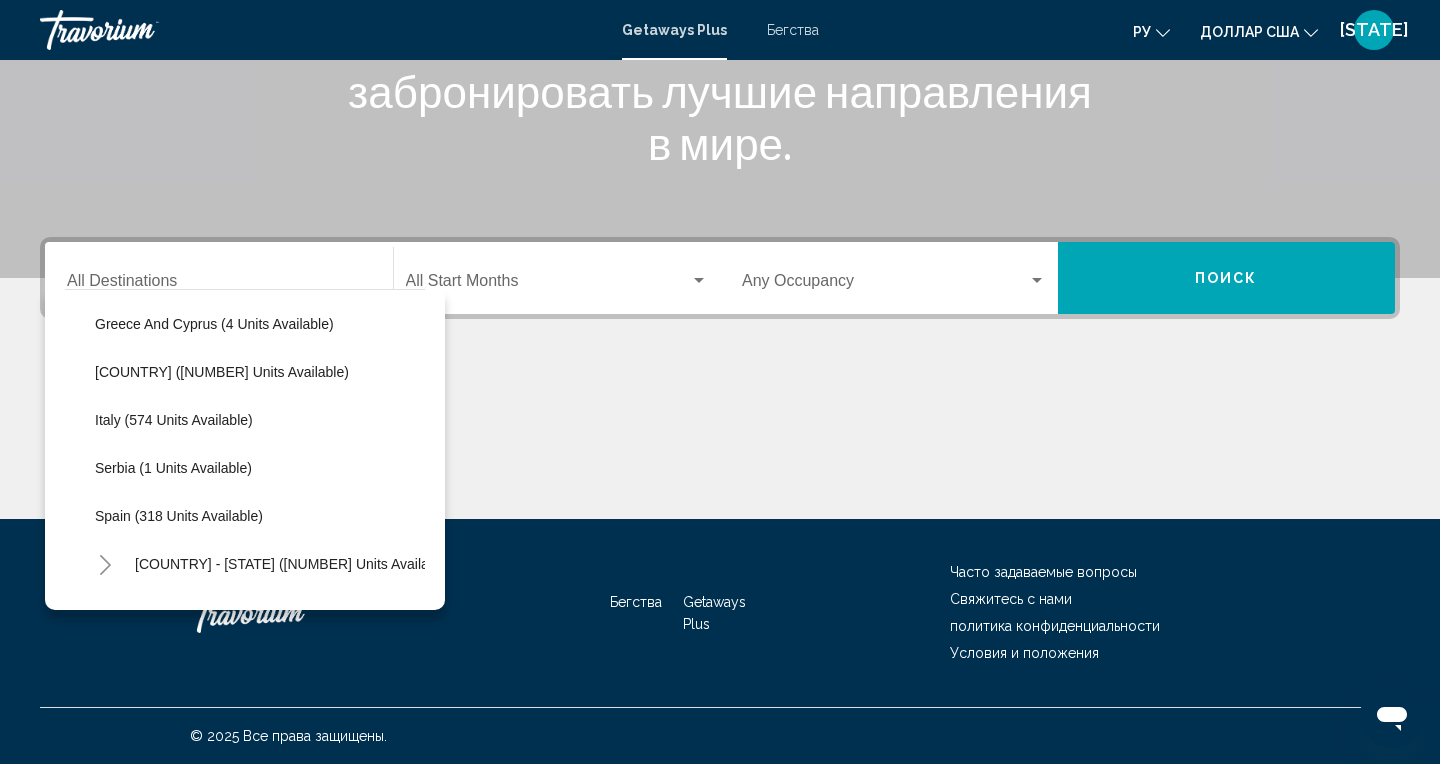 scroll, scrollTop: 578, scrollLeft: 0, axis: vertical 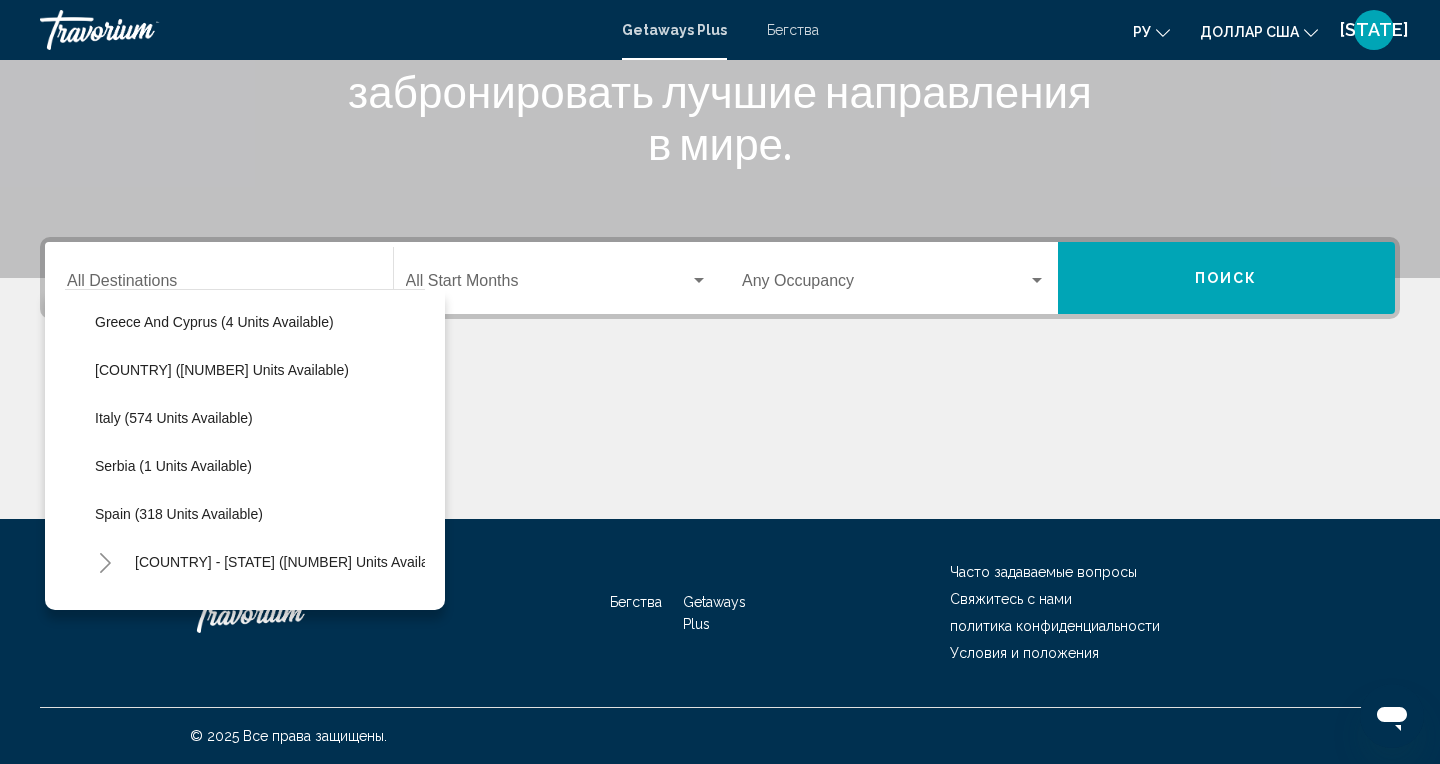 click 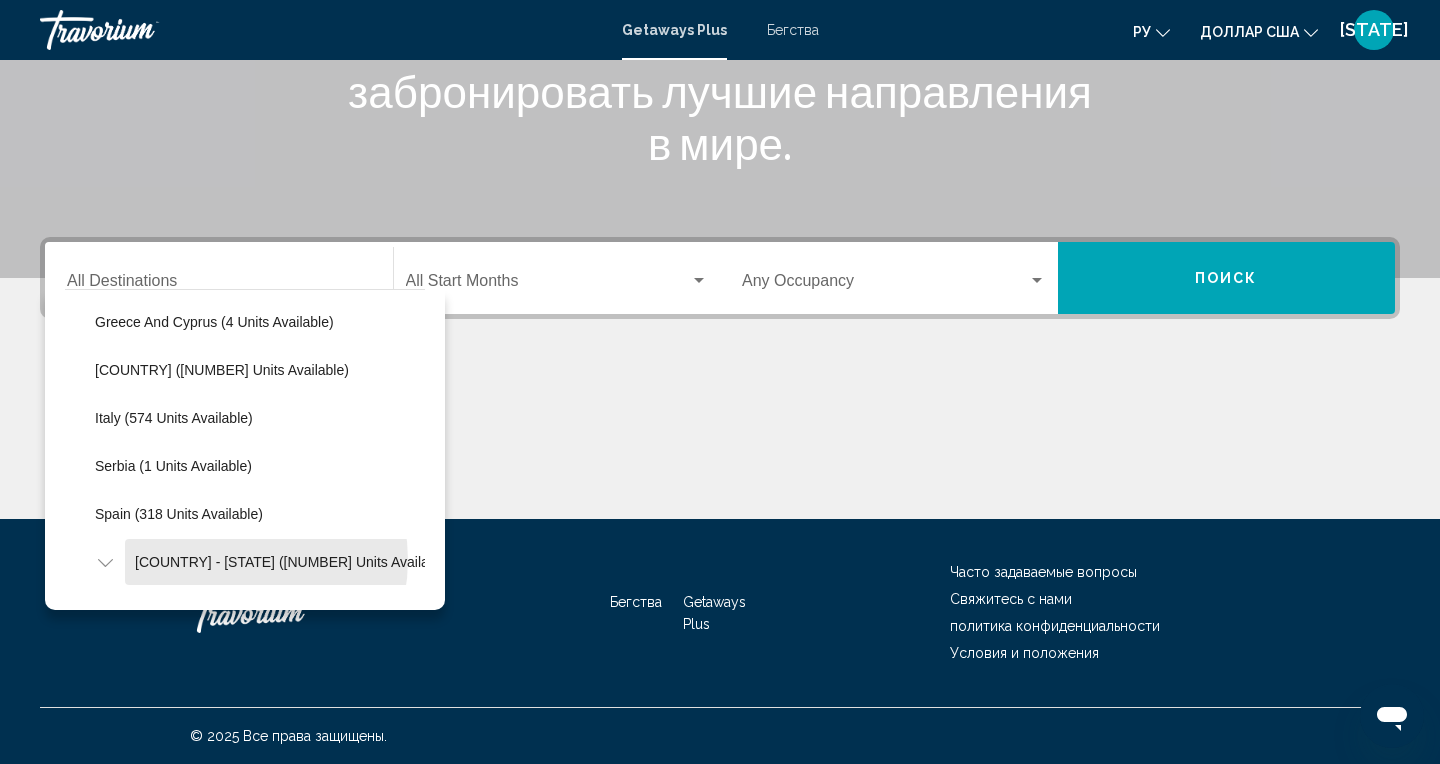 click on "[COUNTRY] - [STATE] ([NUMBER] units available)" 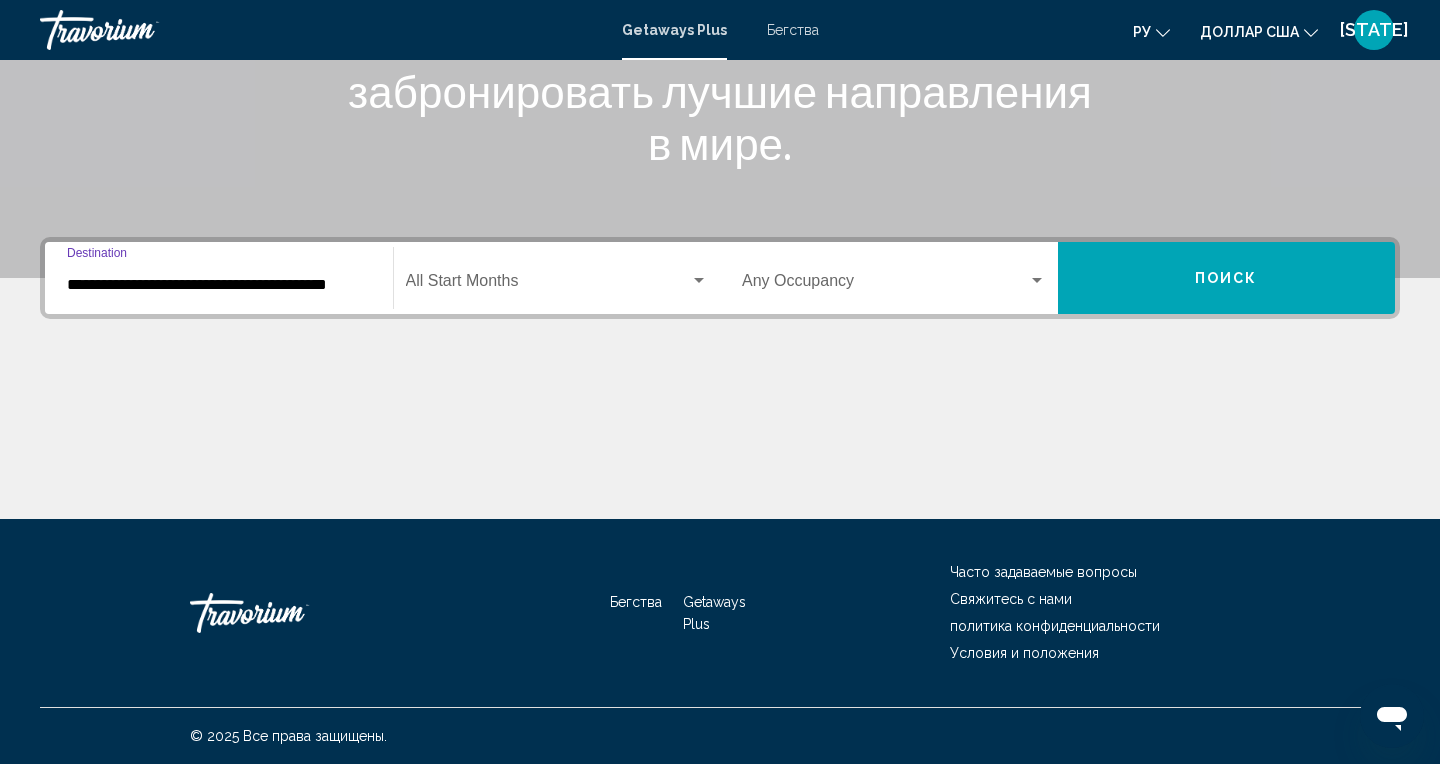 click on "Поиск" at bounding box center (1226, 279) 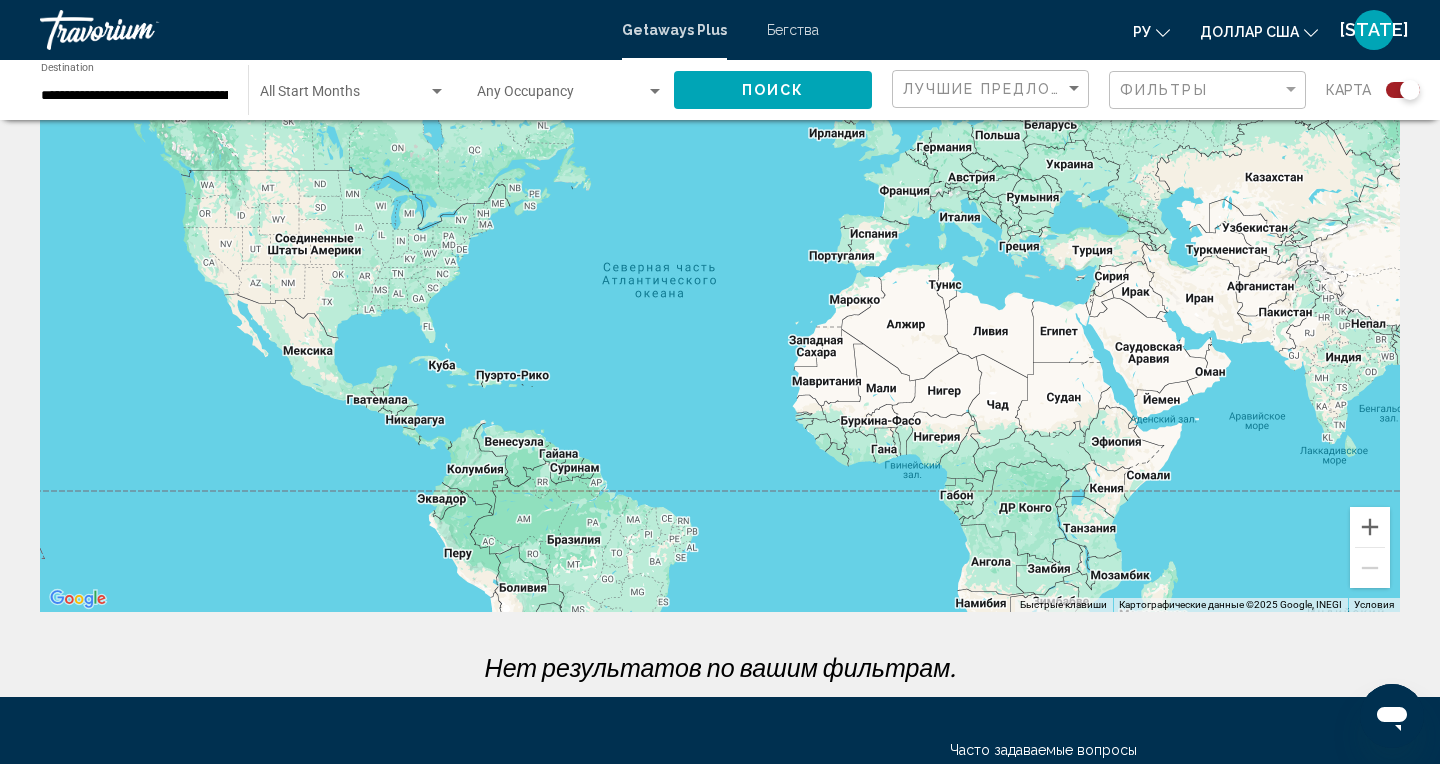 scroll, scrollTop: 0, scrollLeft: 0, axis: both 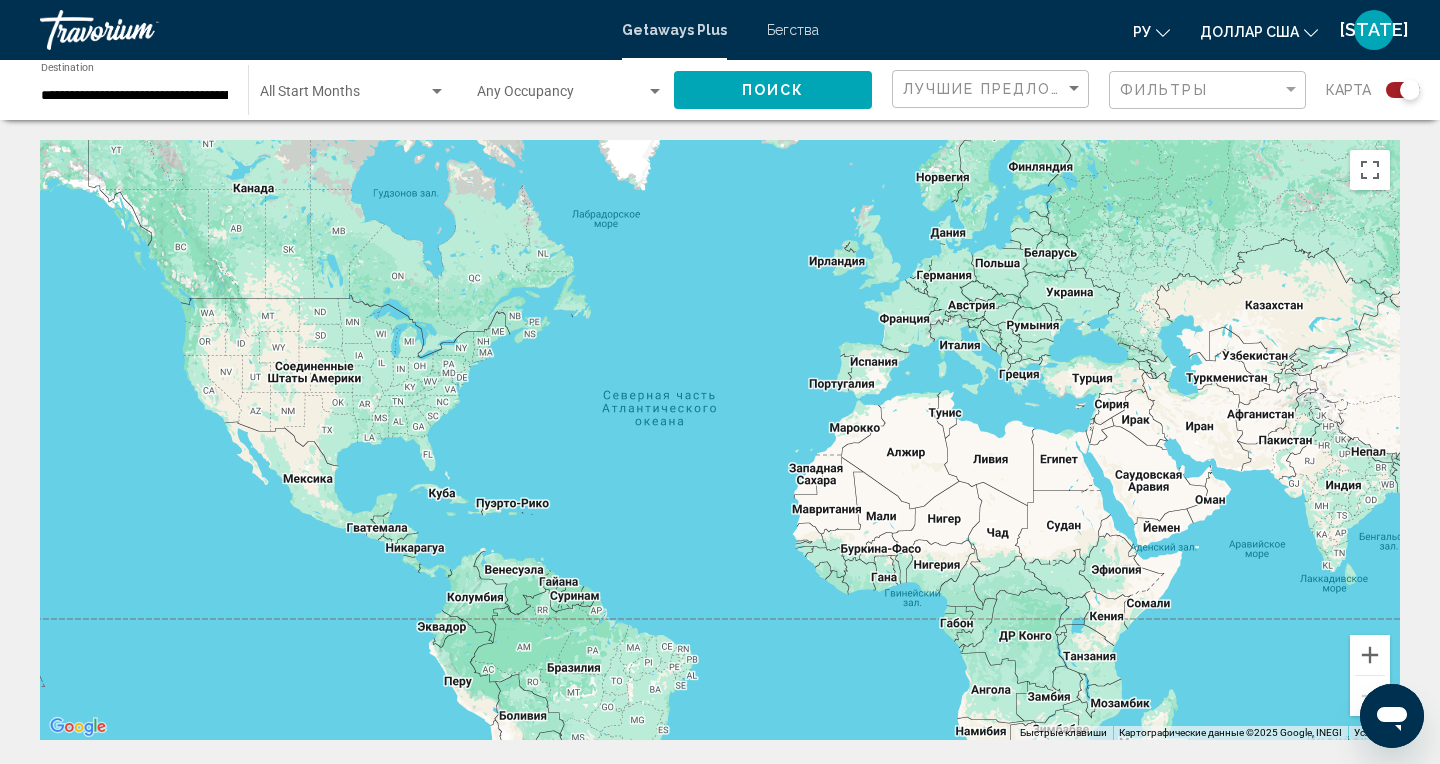 click on "Бегства" at bounding box center (793, 30) 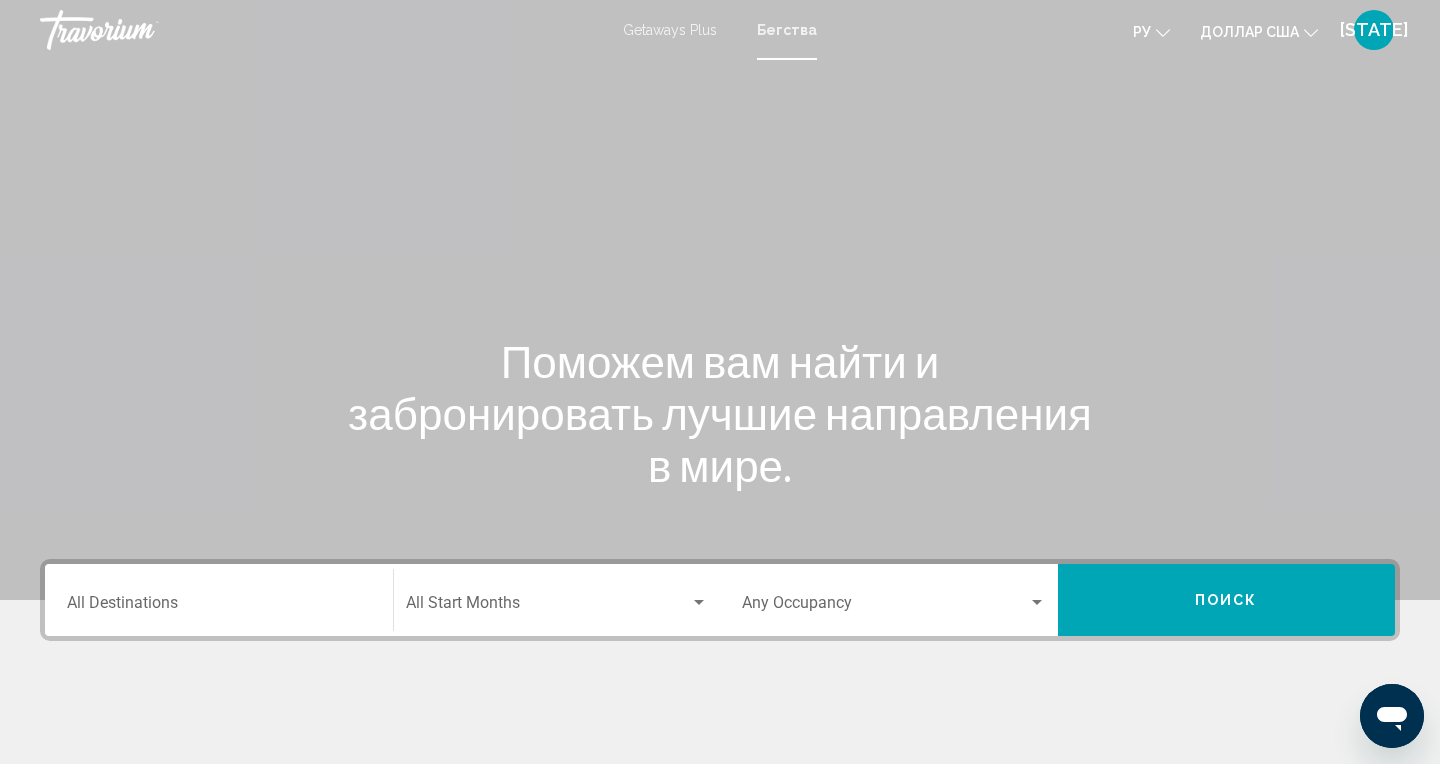 click on "Destination All Destinations" at bounding box center [219, 607] 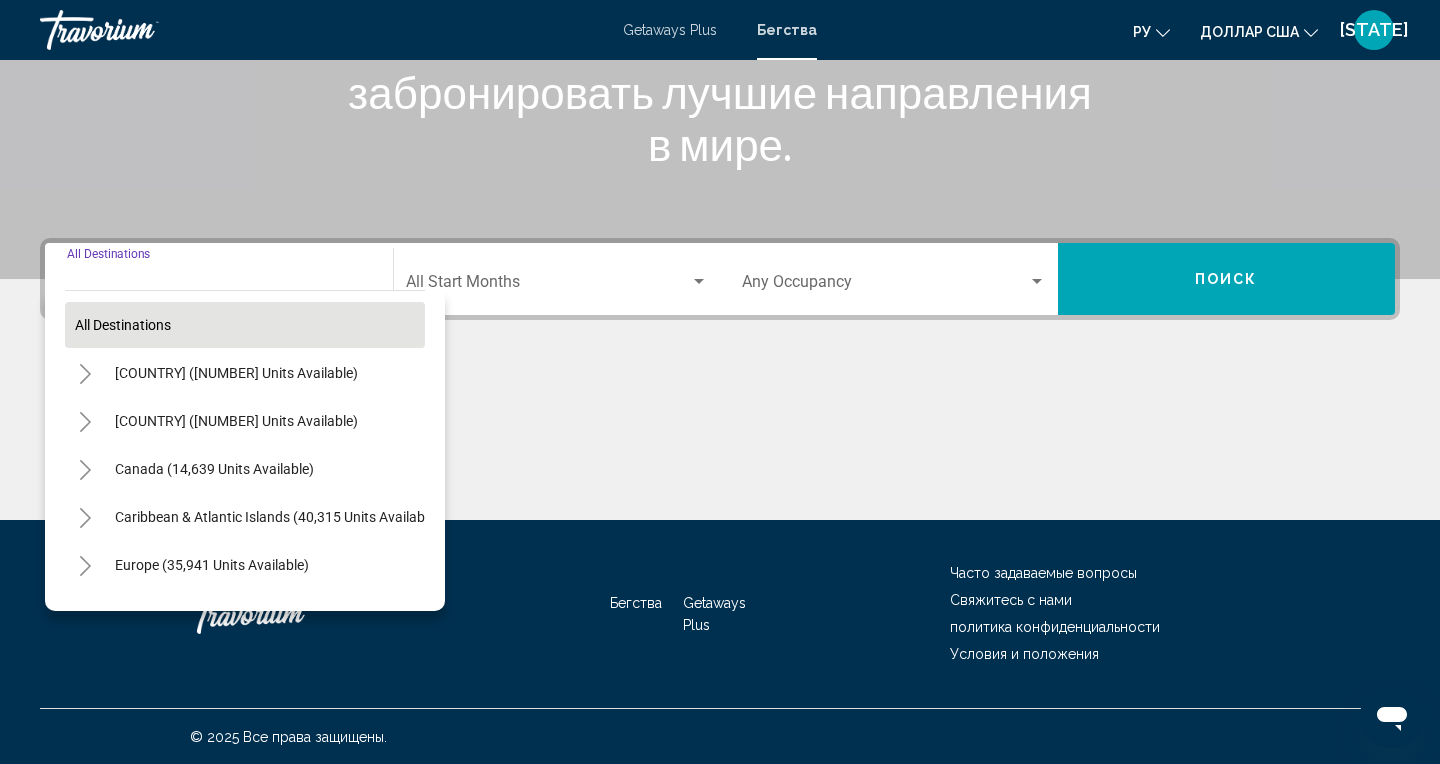 scroll, scrollTop: 322, scrollLeft: 0, axis: vertical 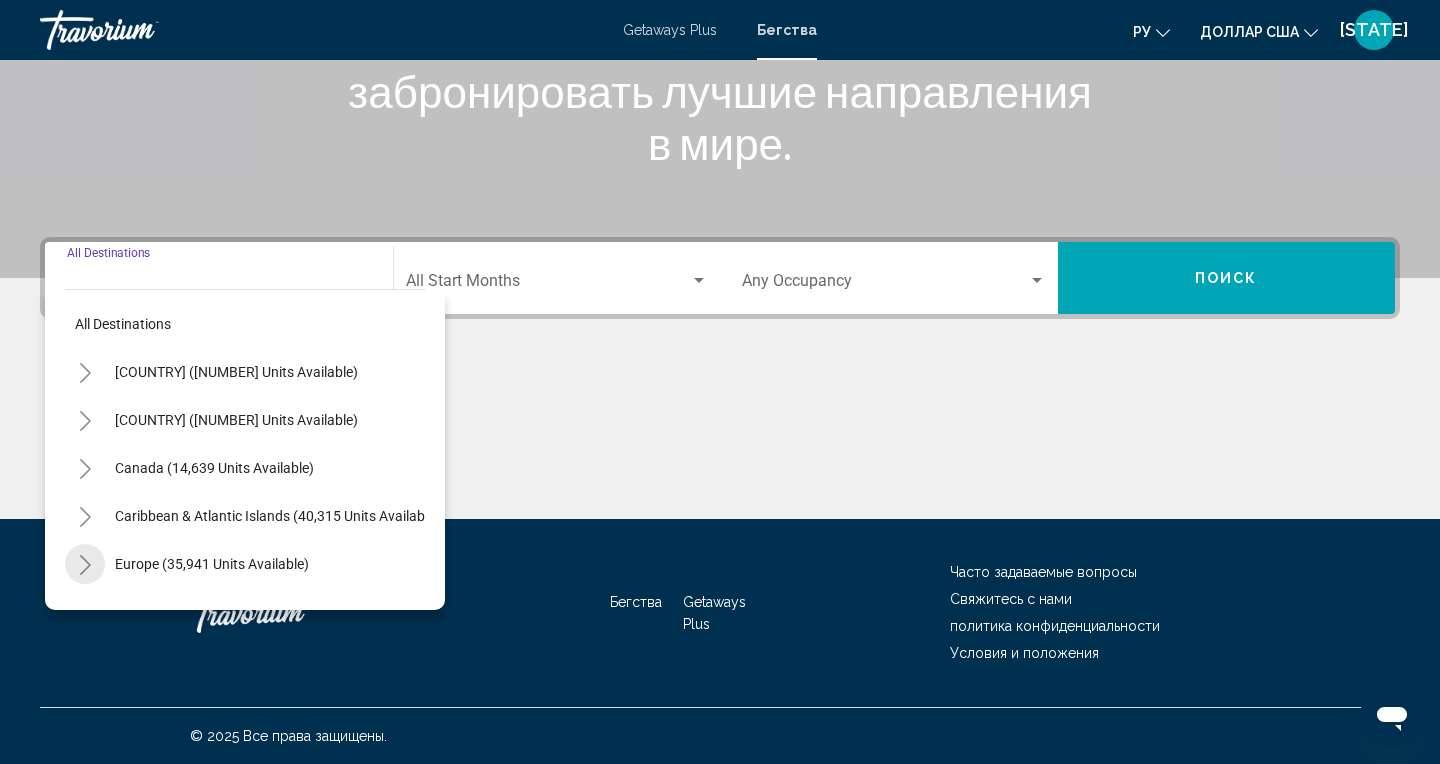 click 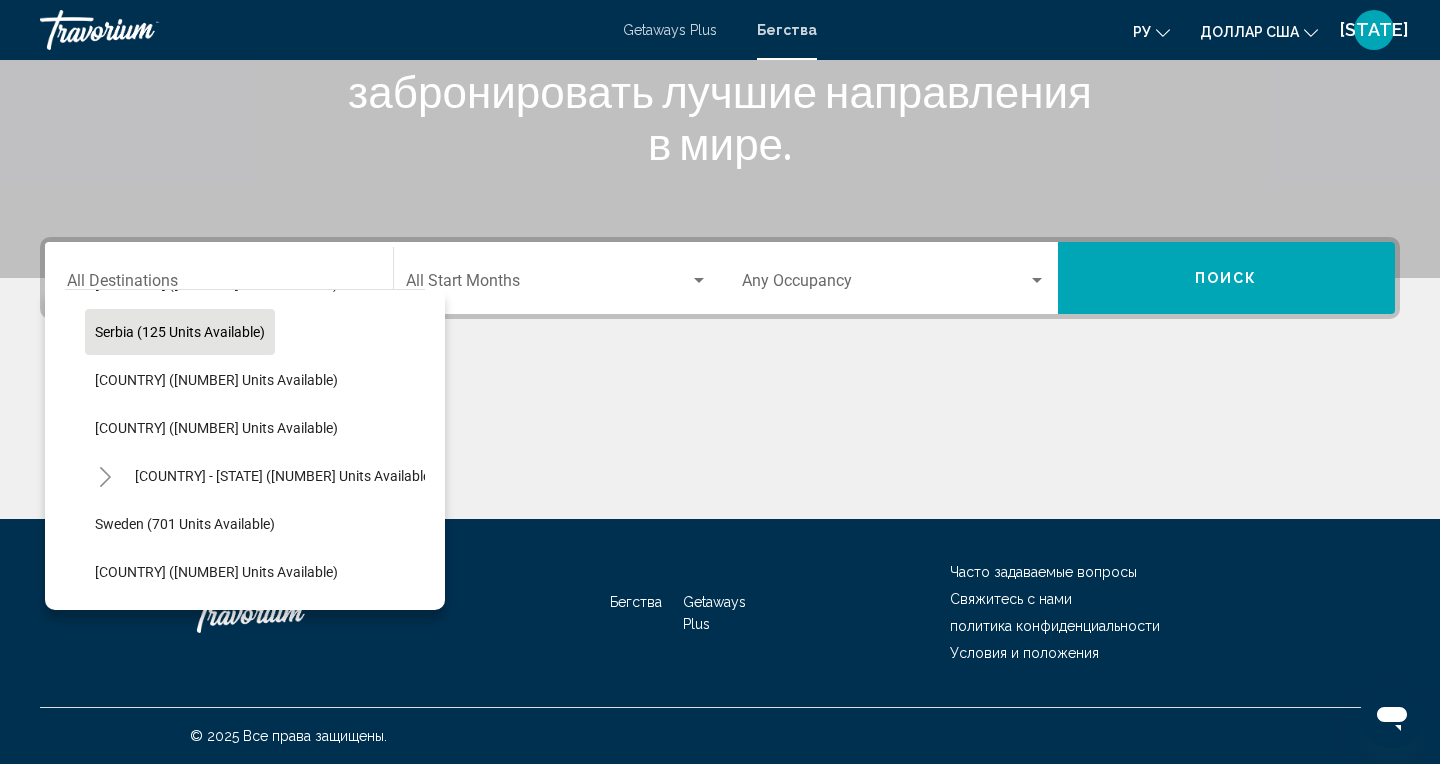 scroll, scrollTop: 953, scrollLeft: 0, axis: vertical 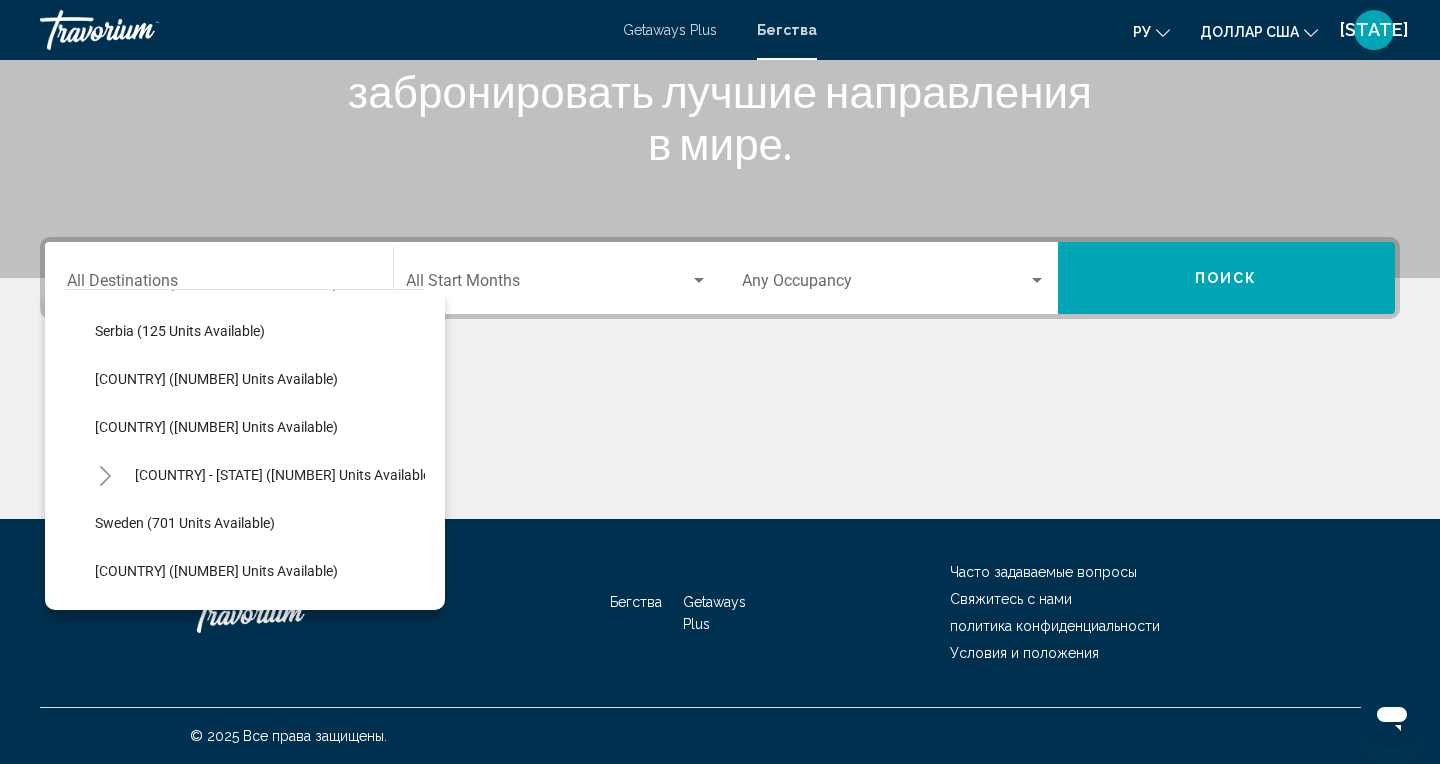 click 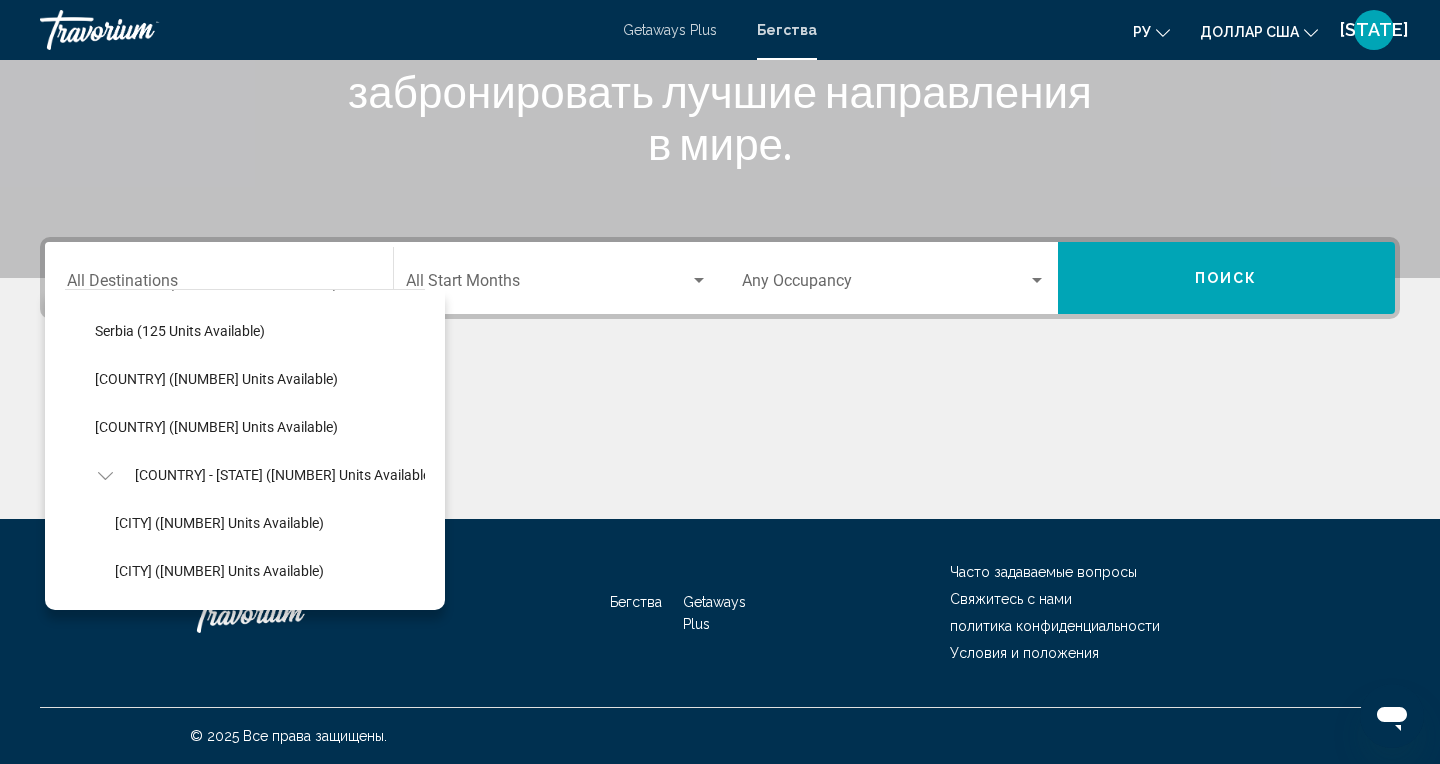 click on "[COUNTRY] - [STATE] ([NUMBER] units available)" 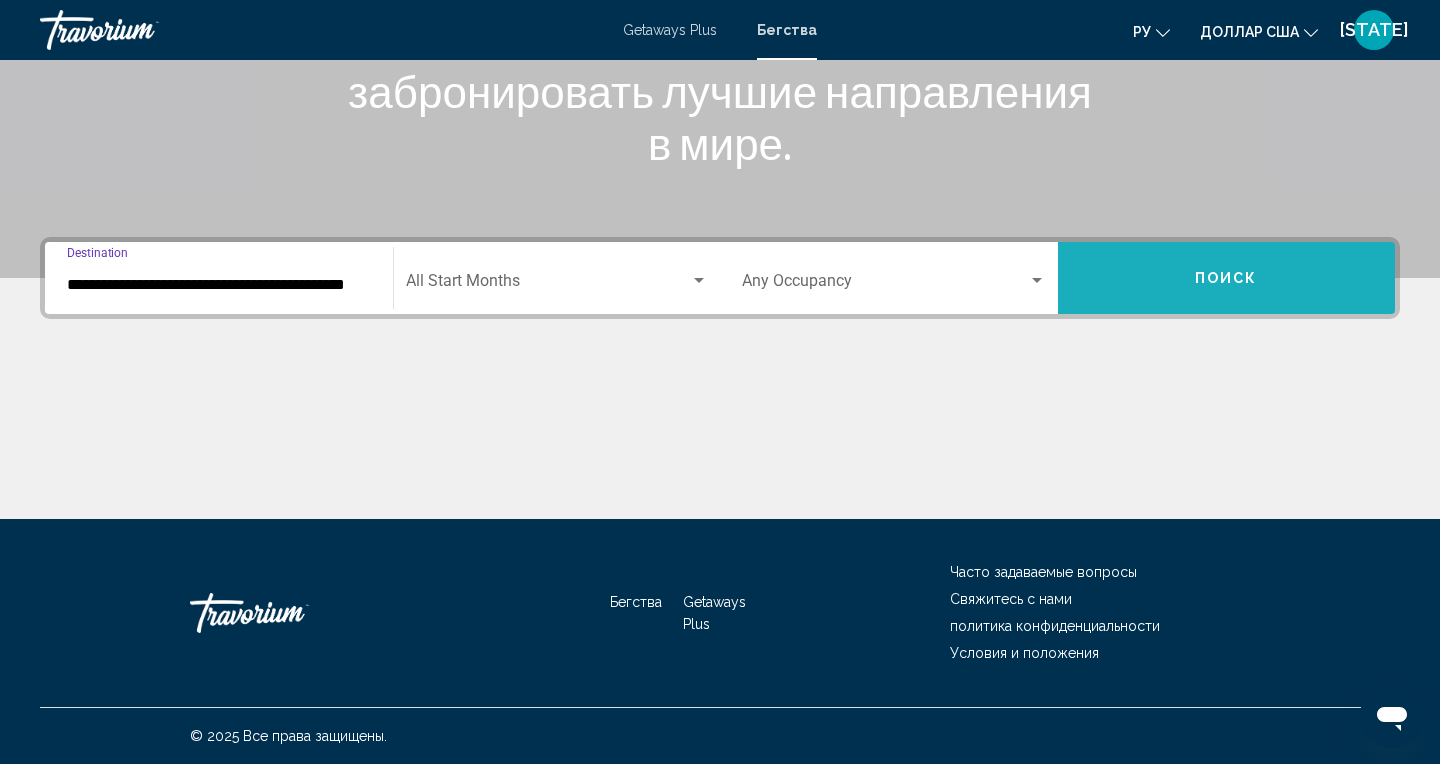 click on "Поиск" at bounding box center [1226, 279] 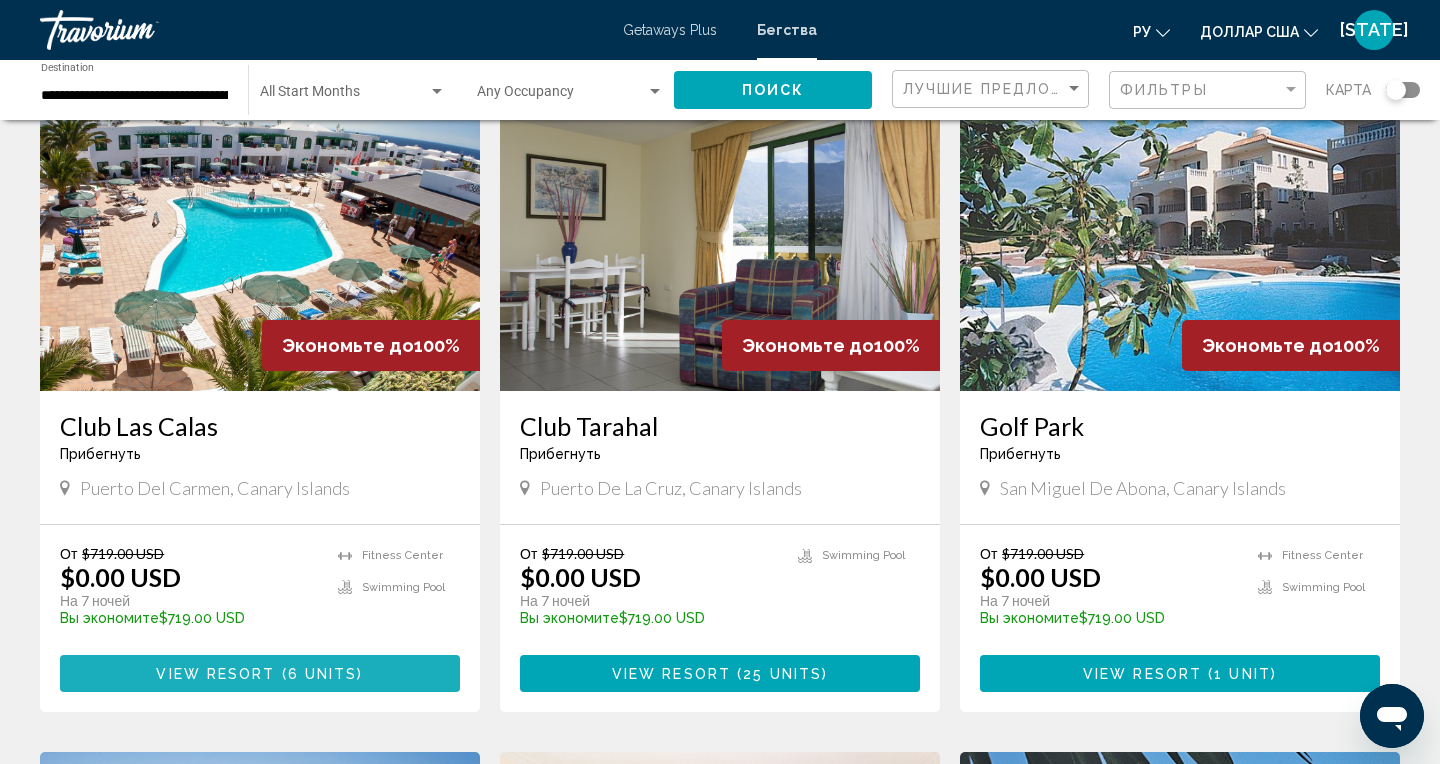 scroll, scrollTop: 1549, scrollLeft: 0, axis: vertical 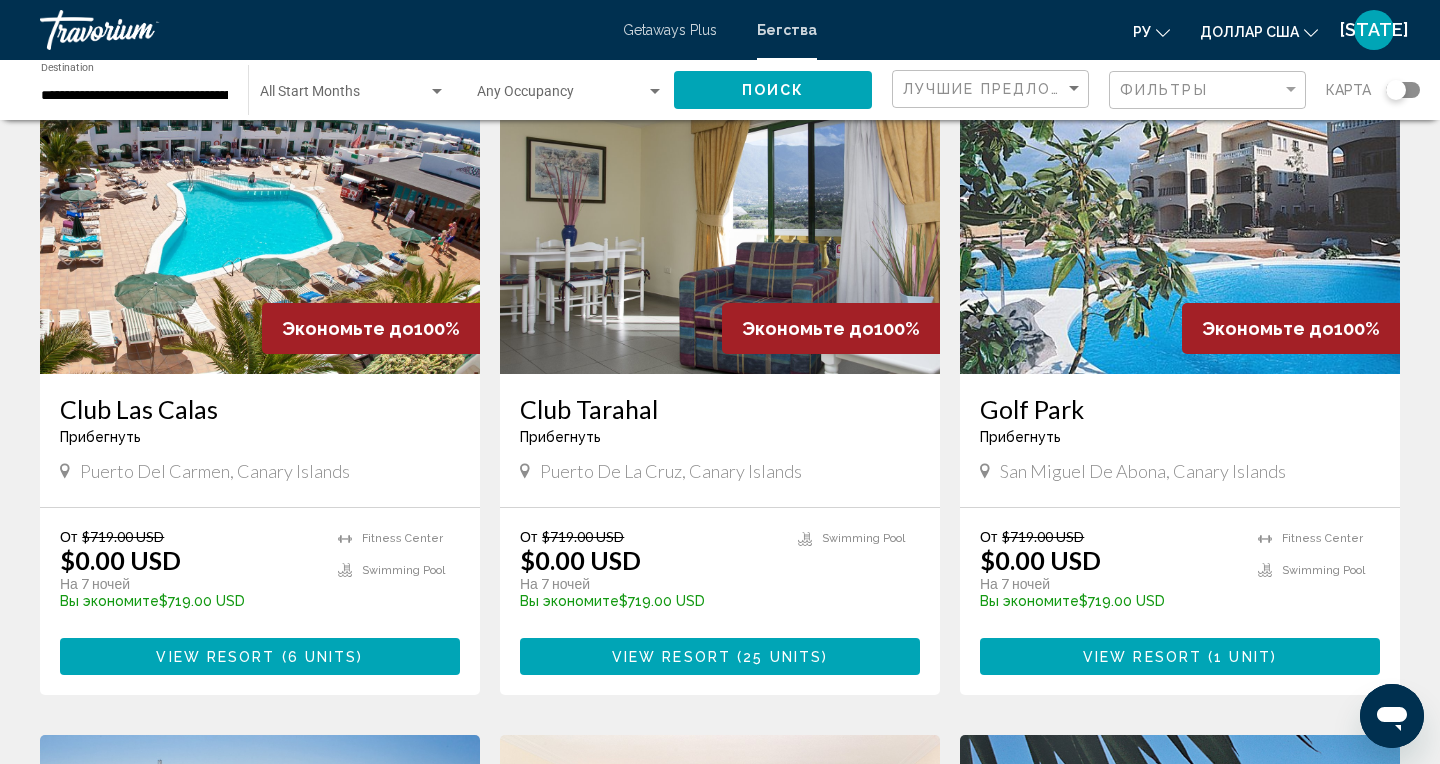 click on "6 units" at bounding box center (323, 657) 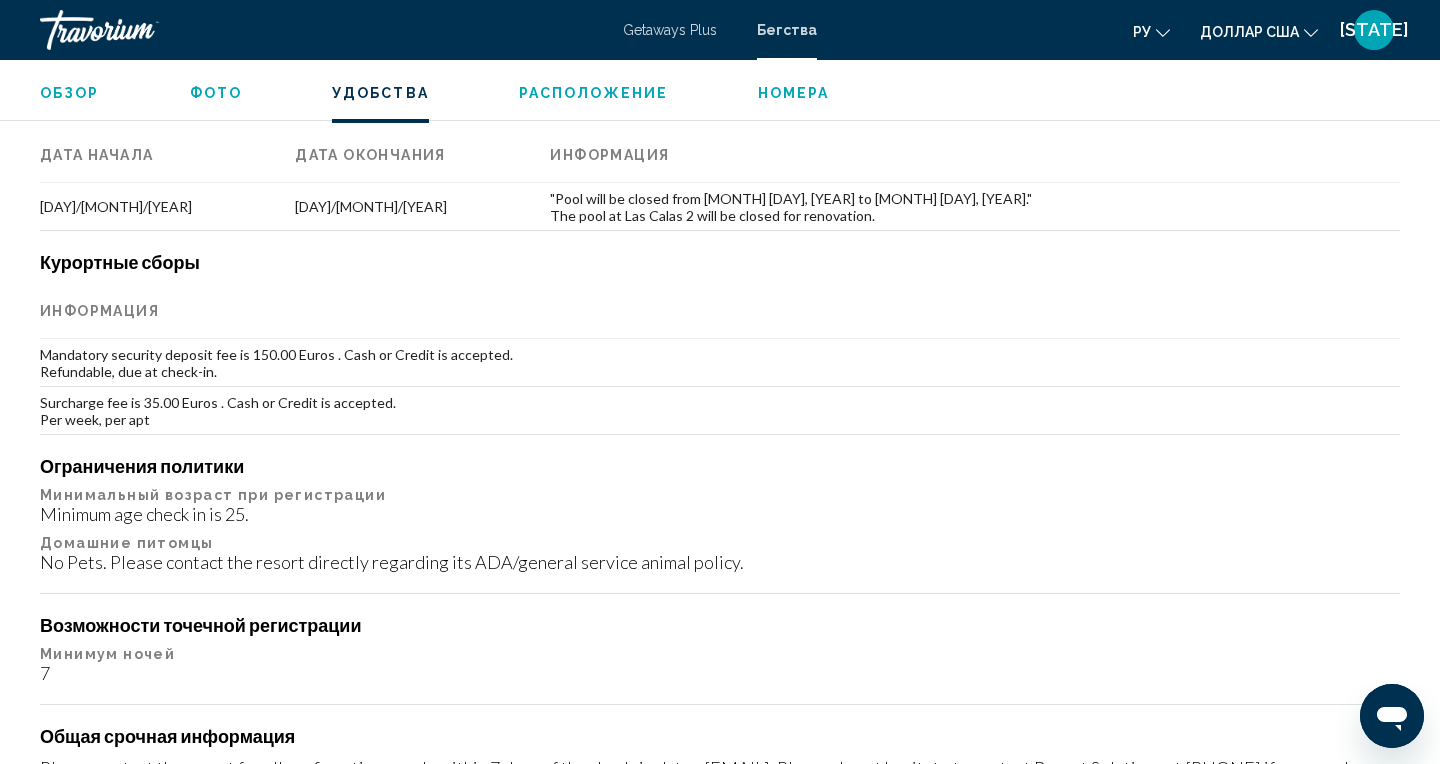 scroll, scrollTop: 1956, scrollLeft: 0, axis: vertical 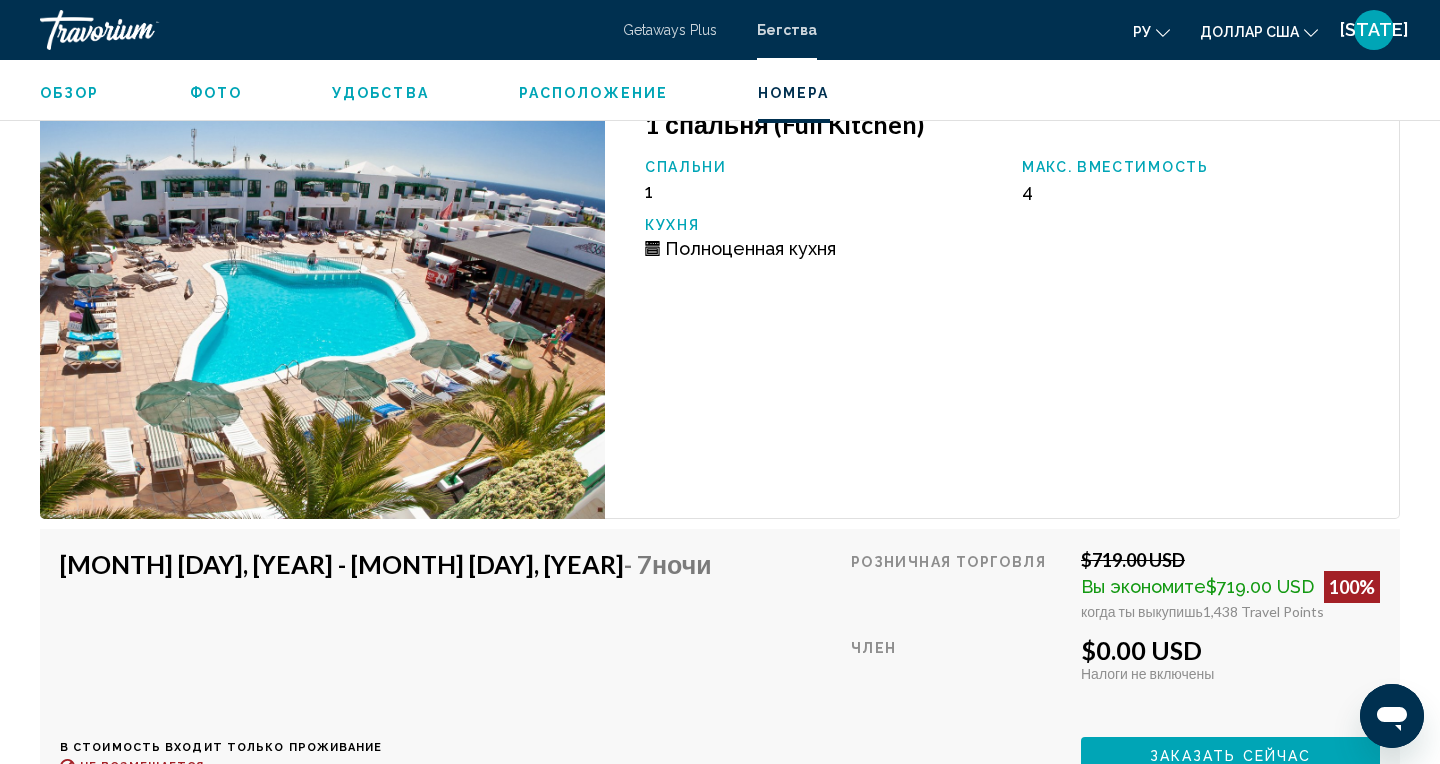 click on "Заказать сейчас" at bounding box center [1231, 756] 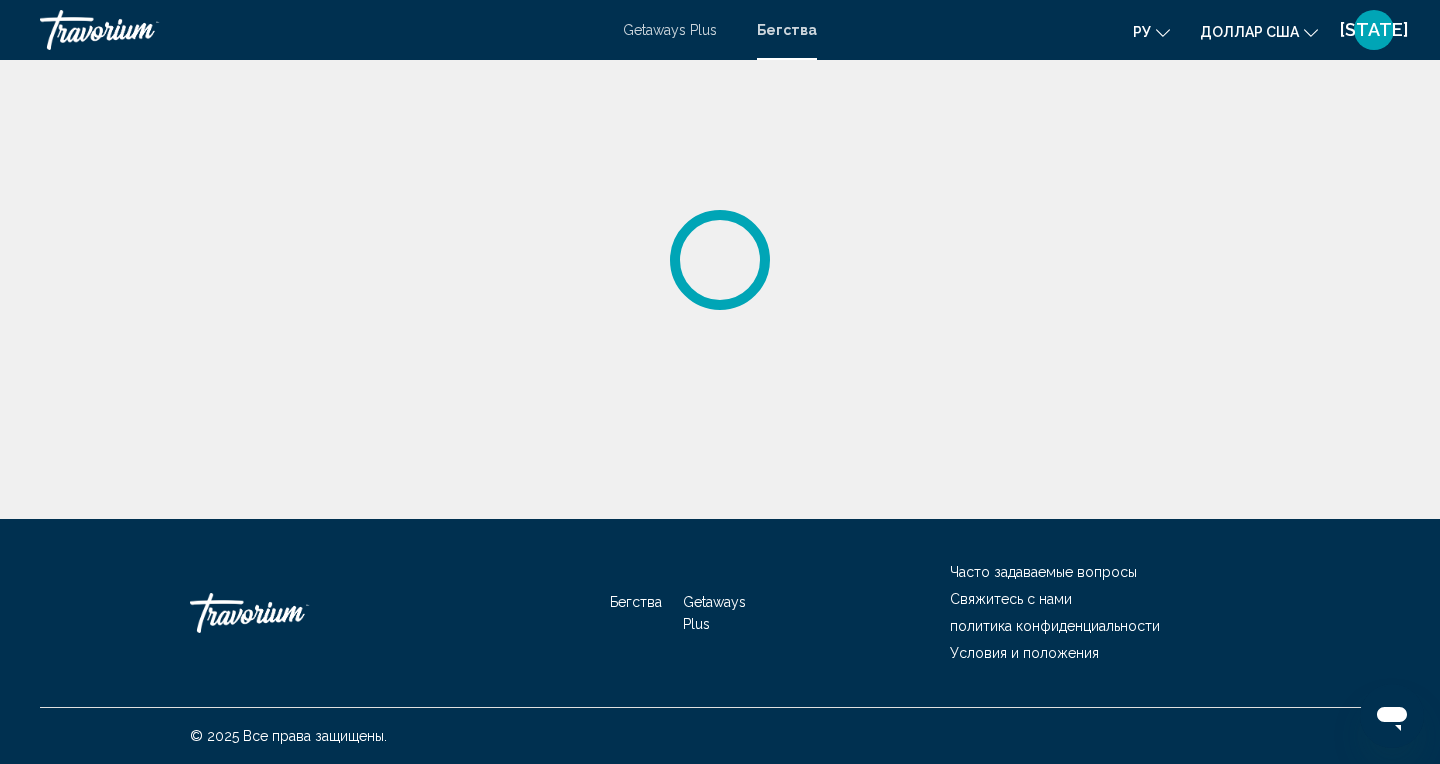 scroll, scrollTop: 0, scrollLeft: 0, axis: both 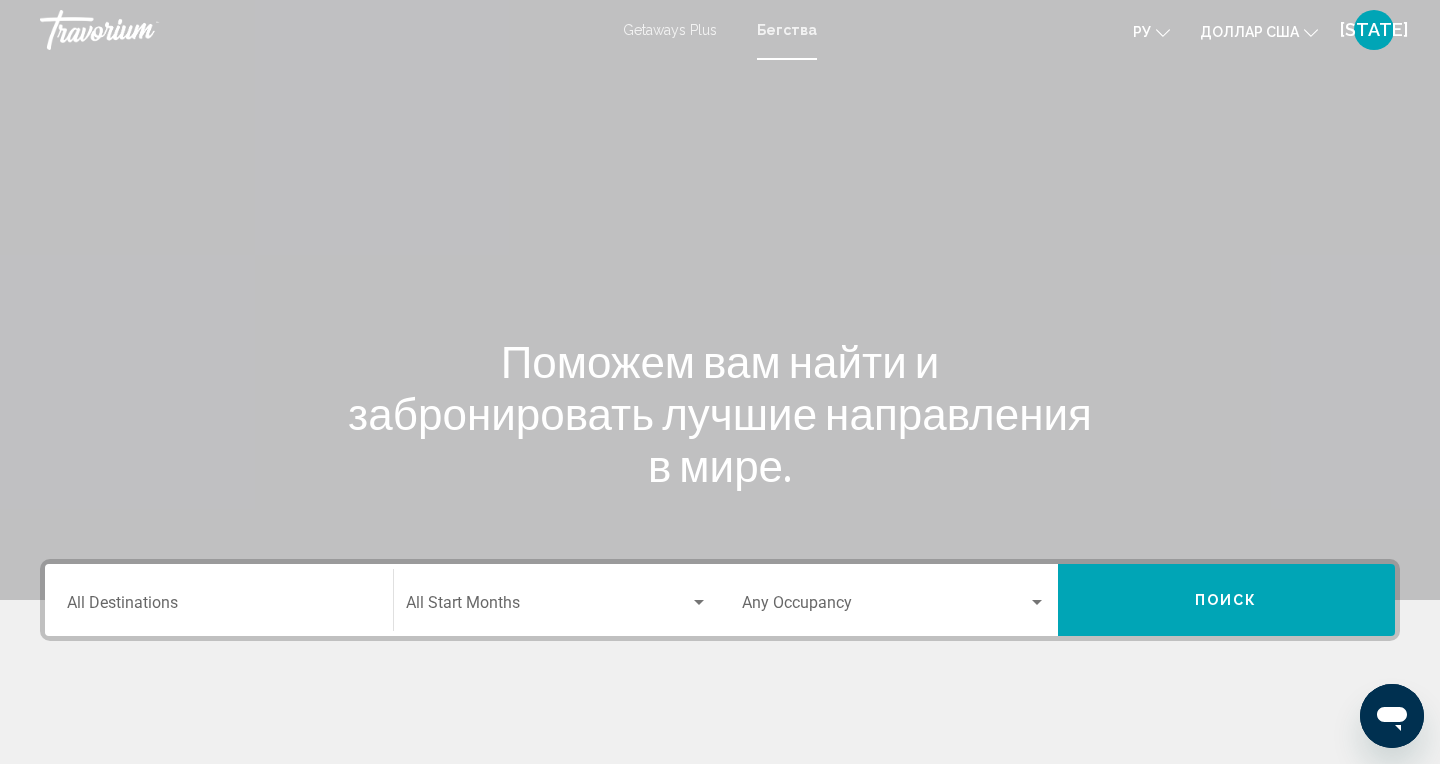 click on "Destination All Destinations" at bounding box center [219, 607] 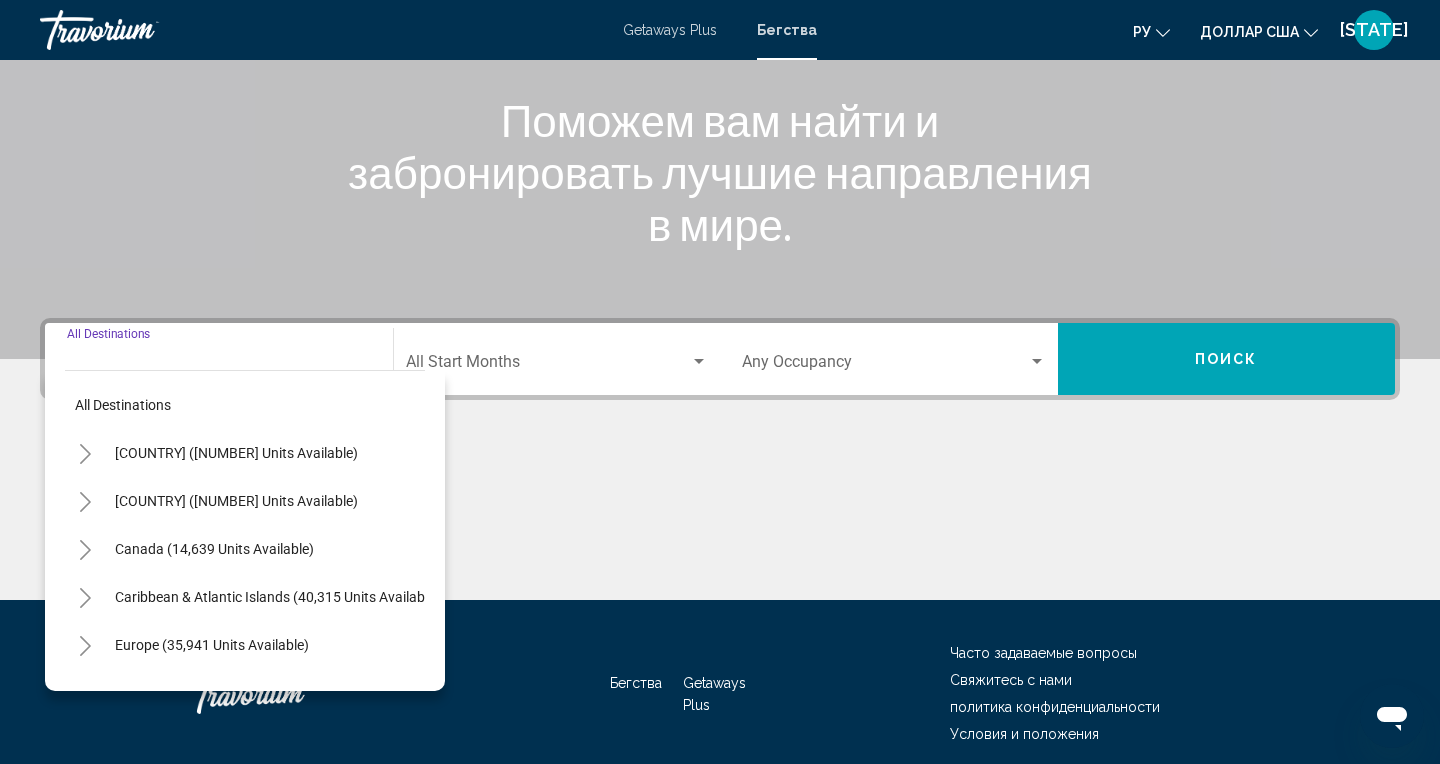 scroll, scrollTop: 258, scrollLeft: 0, axis: vertical 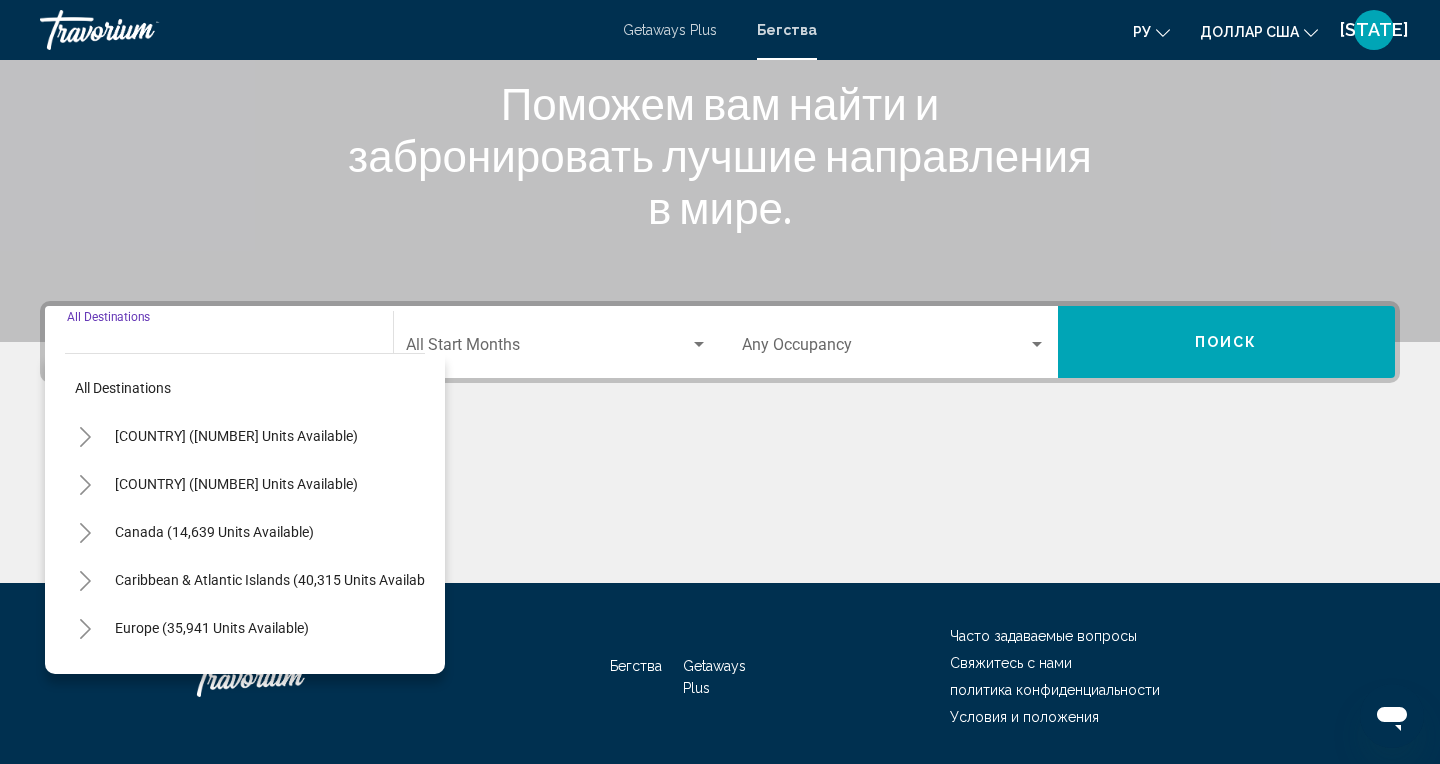 click 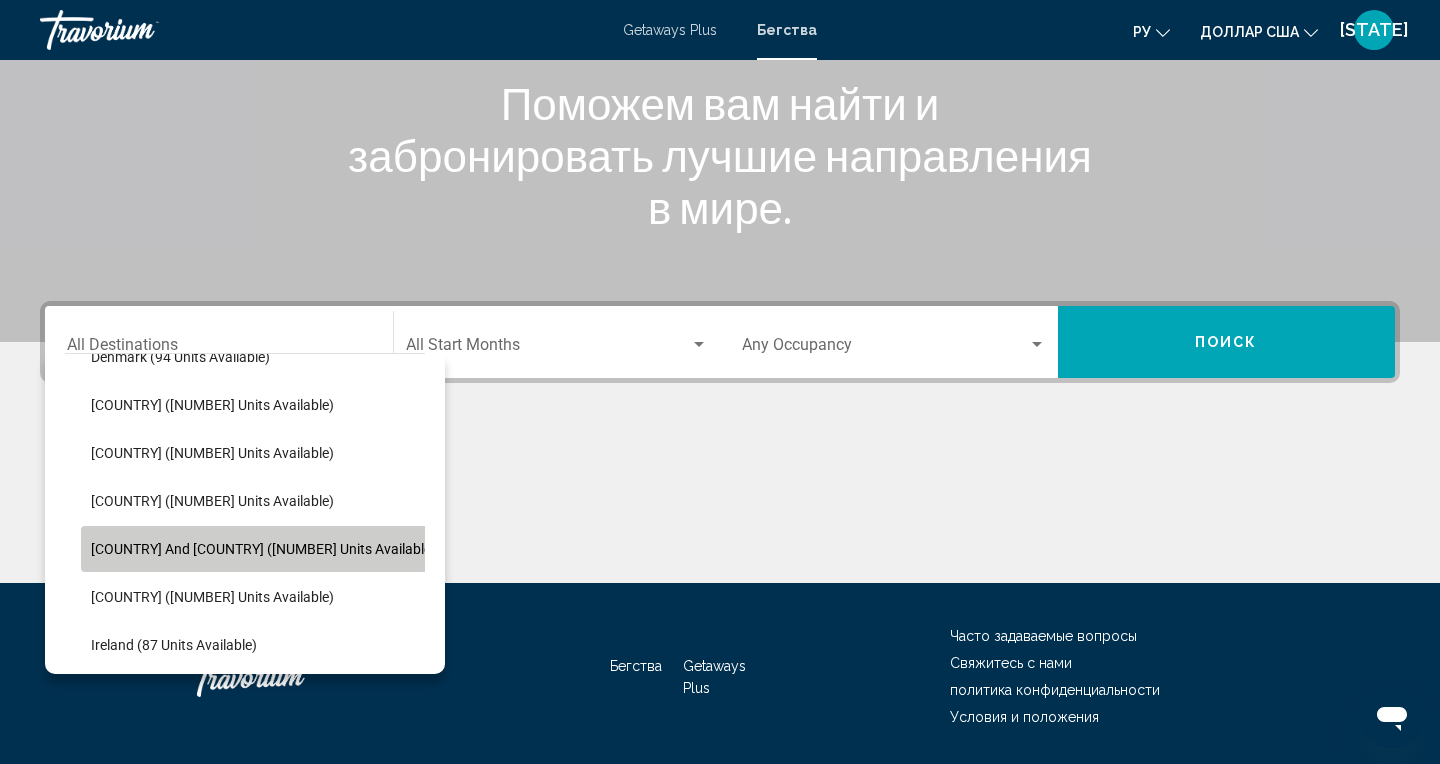 scroll, scrollTop: 484, scrollLeft: 4, axis: both 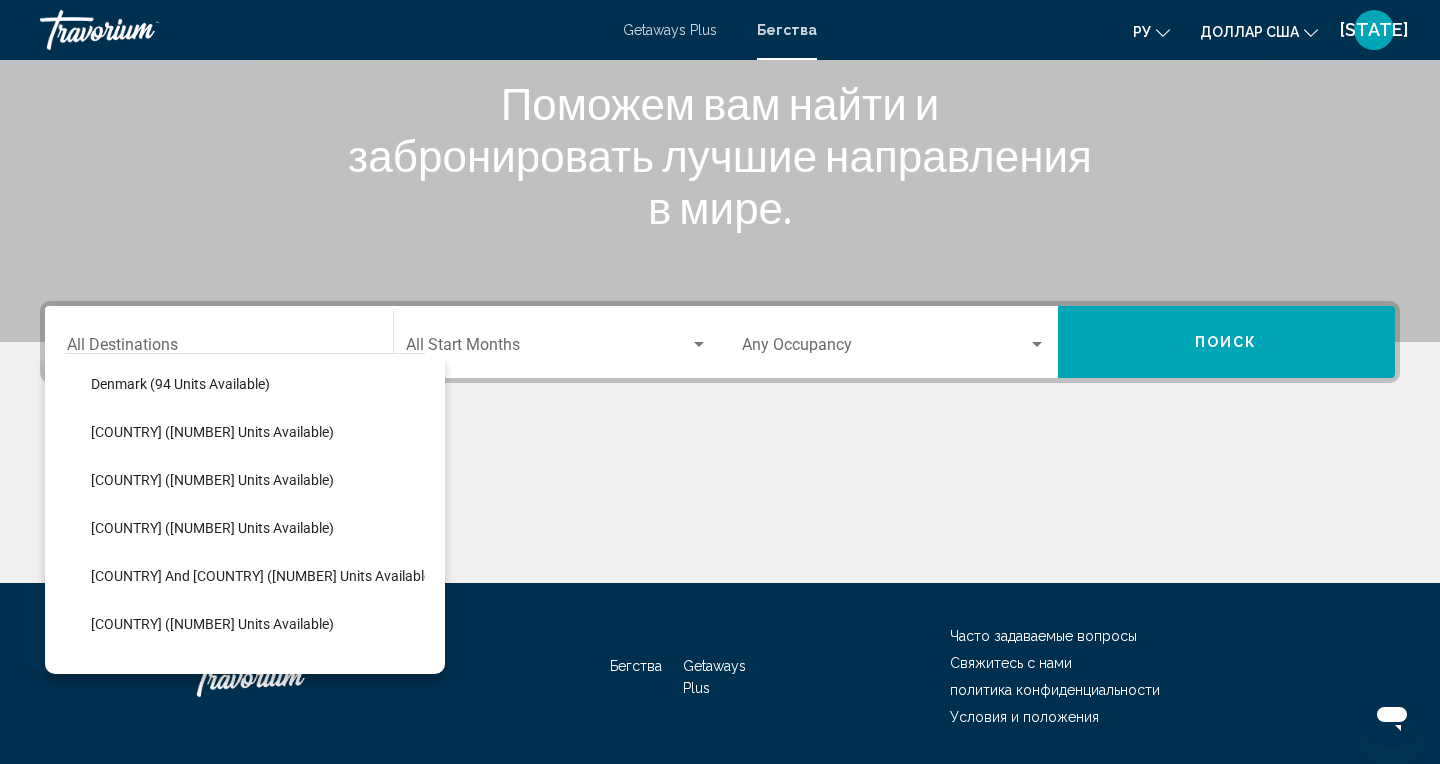 click on "[COUNTRY] and [COUNTRY] ([NUMBER] units available)" 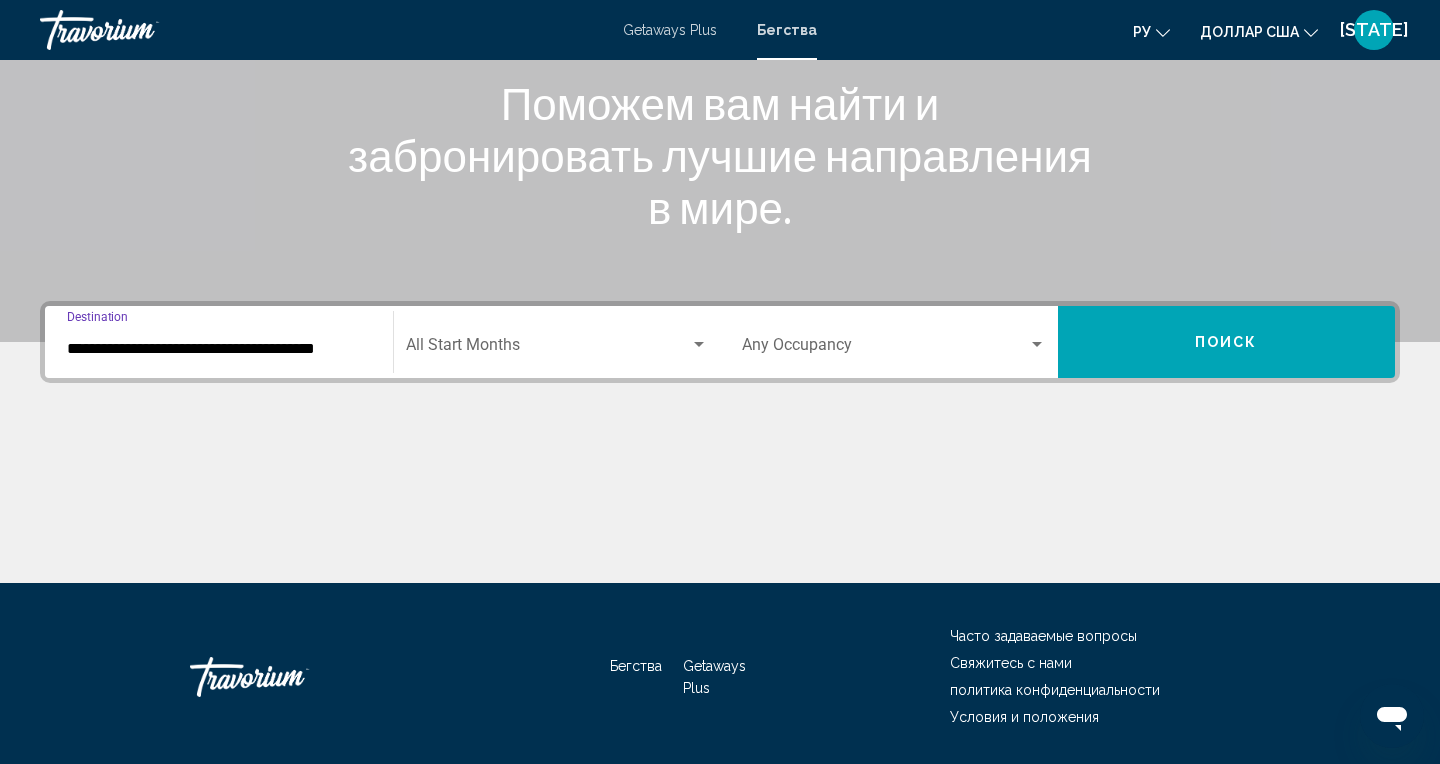 click on "Поиск" at bounding box center (1226, 343) 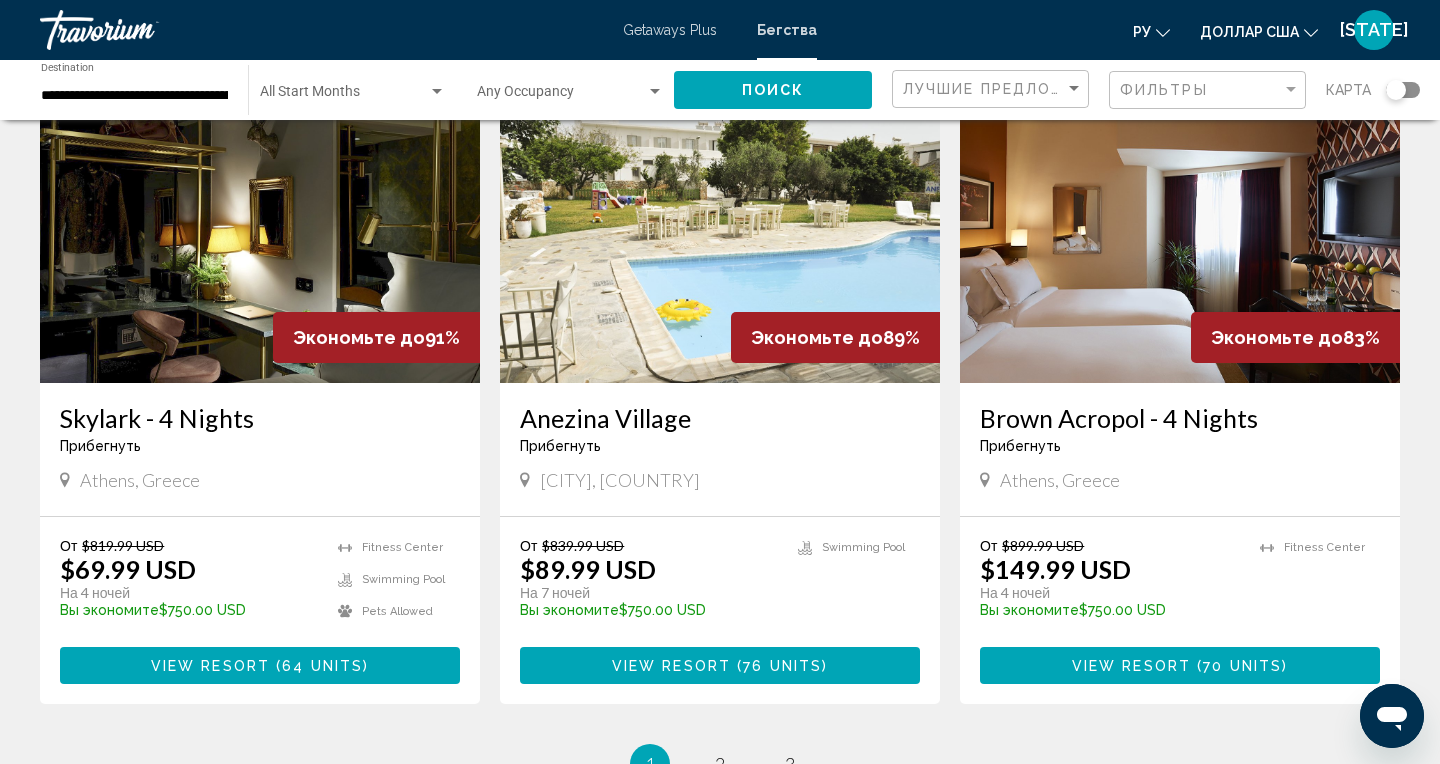 scroll, scrollTop: 2231, scrollLeft: 0, axis: vertical 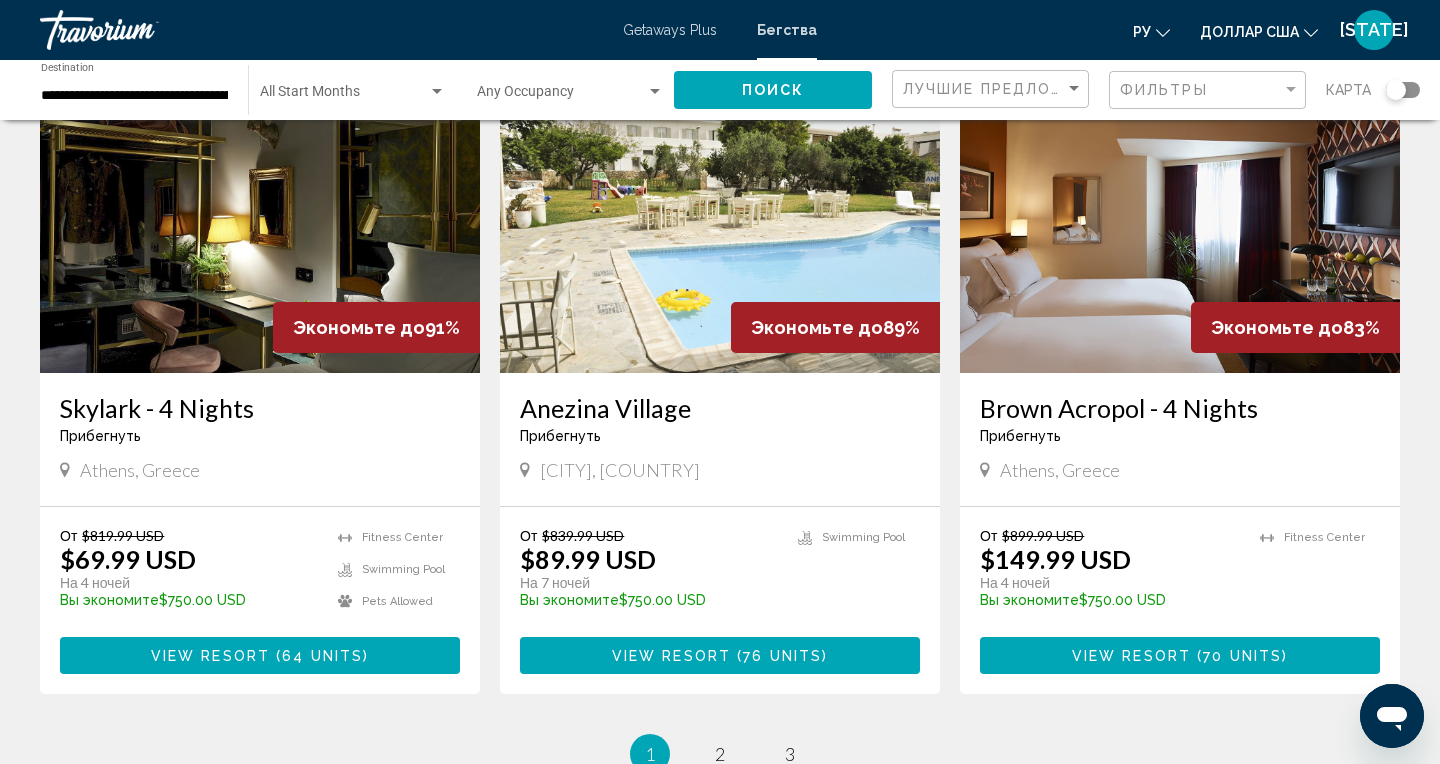 click on "76 units" at bounding box center [782, 656] 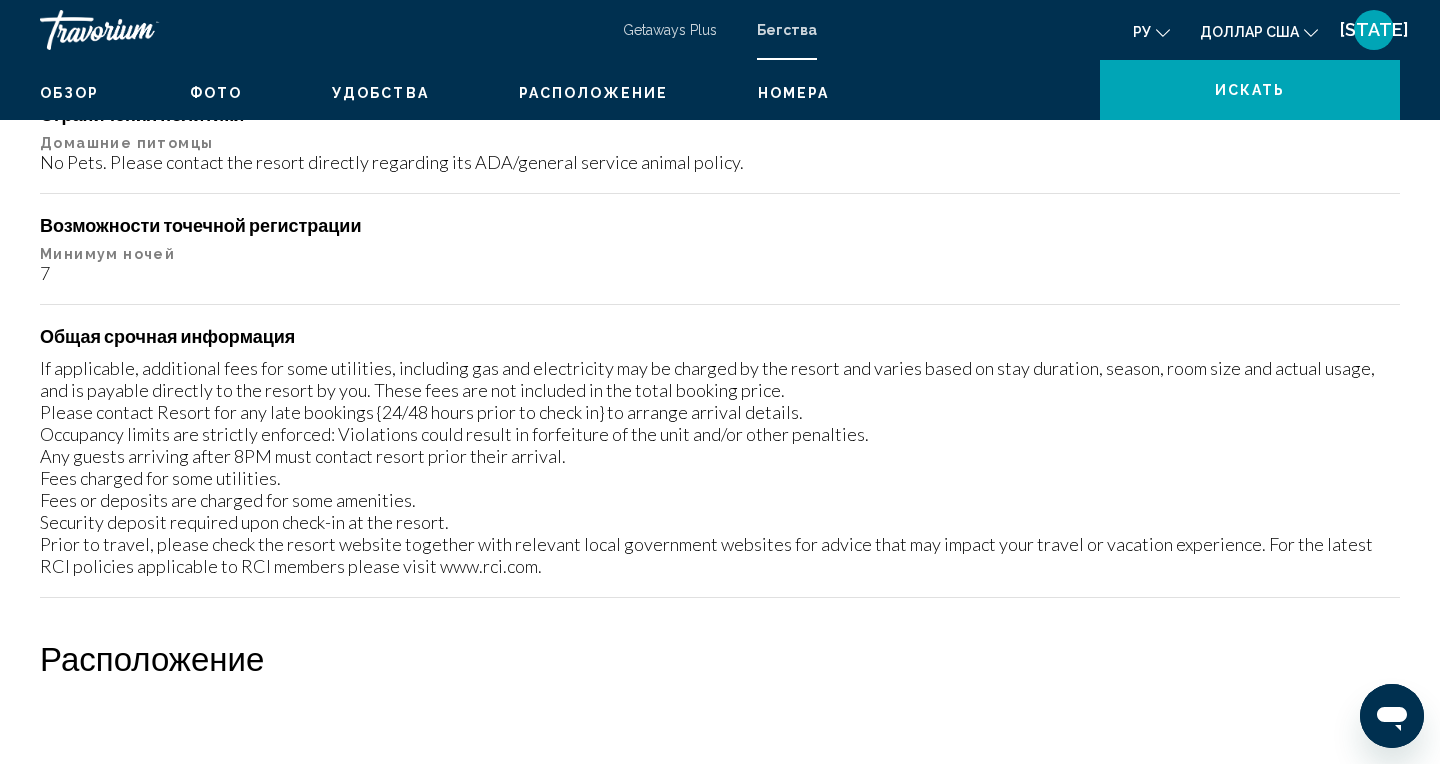 scroll, scrollTop: 0, scrollLeft: 0, axis: both 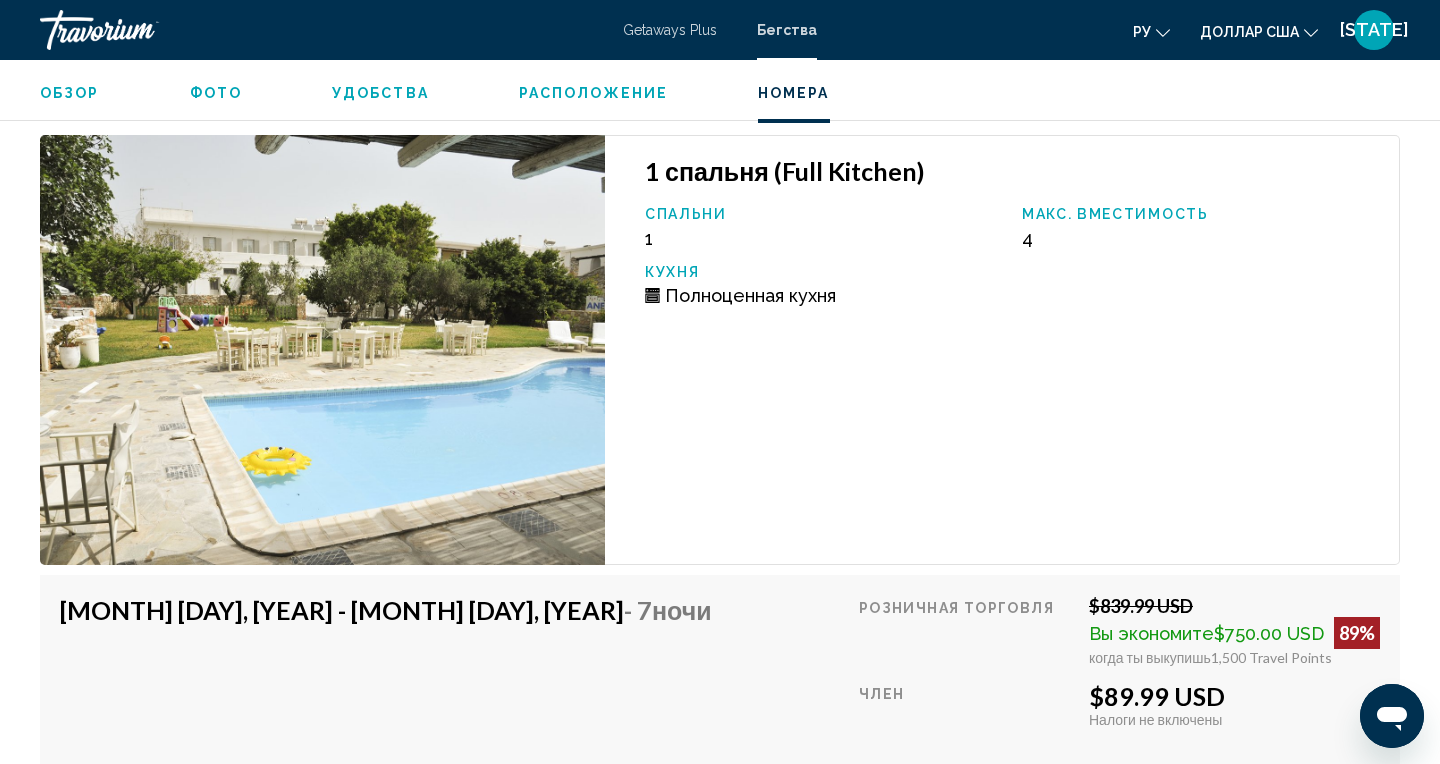 click on "Заказать сейчас" at bounding box center [1235, 803] 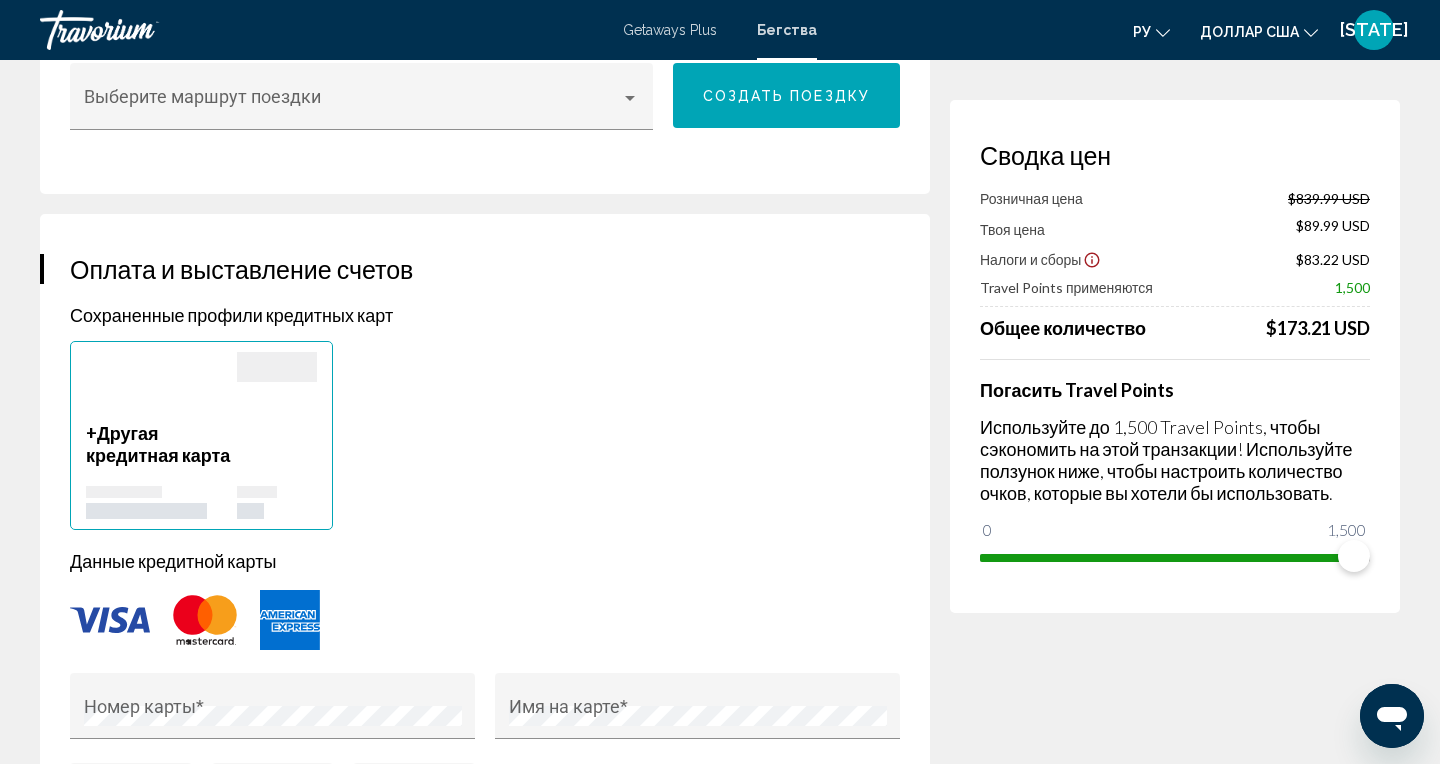 scroll, scrollTop: 1261, scrollLeft: 0, axis: vertical 